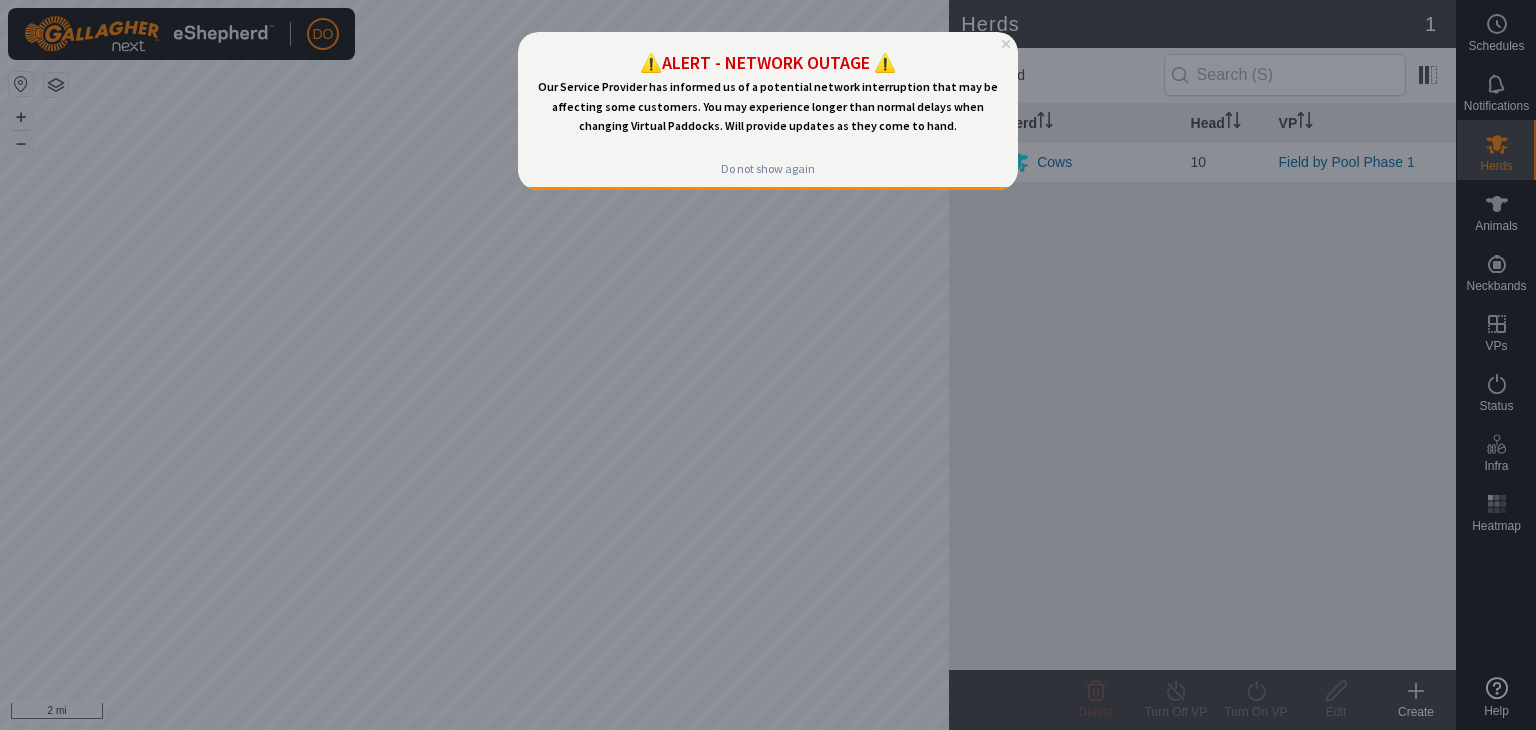 scroll, scrollTop: 0, scrollLeft: 0, axis: both 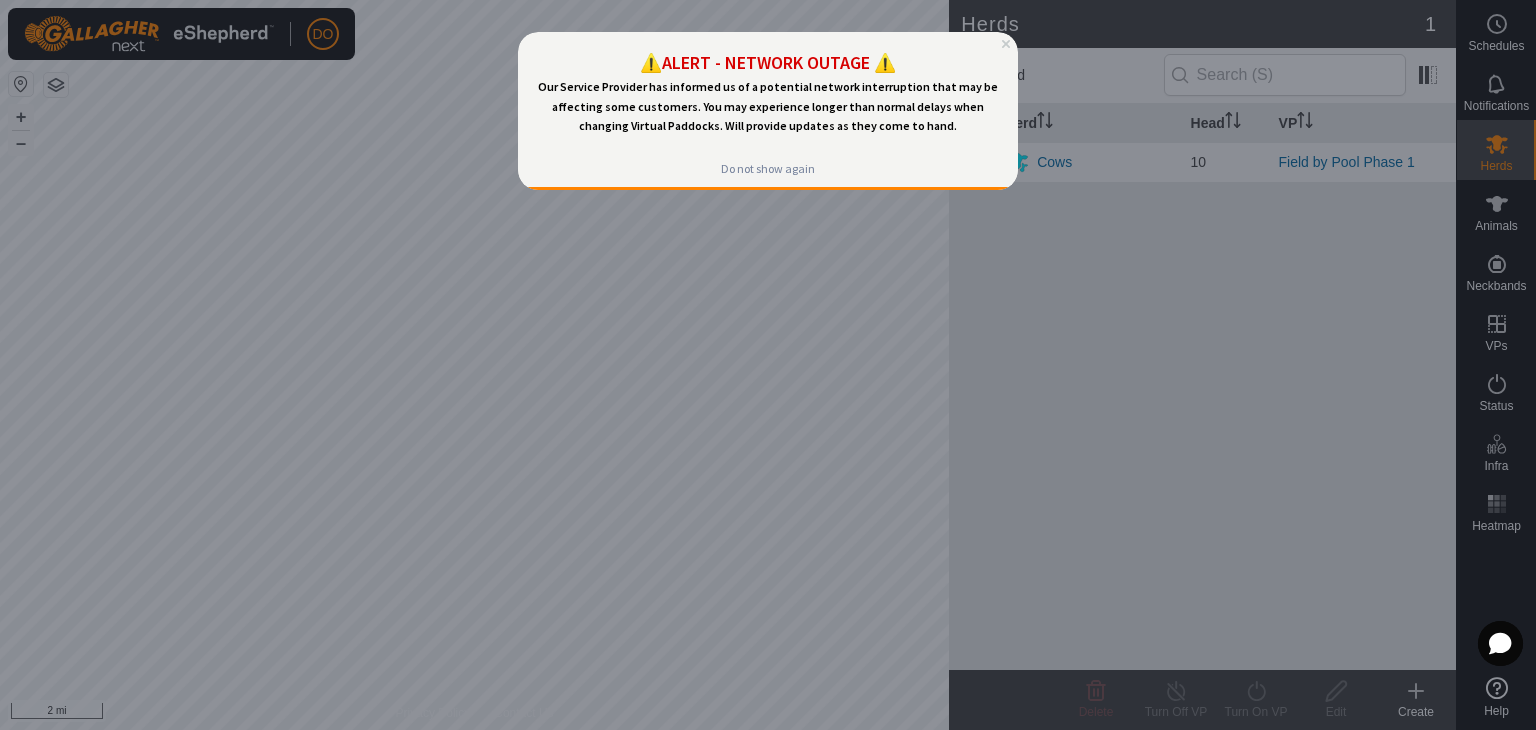 click on "⚠️ALERT - NETWORK OUTAGE ⚠️ Our Service Provider has informed us of a potential network interruption that may be affecting some customers. You may experience longer than normal delays when changing Virtual Paddocks. Will provide updates as they come to hand." at bounding box center (768, 91) 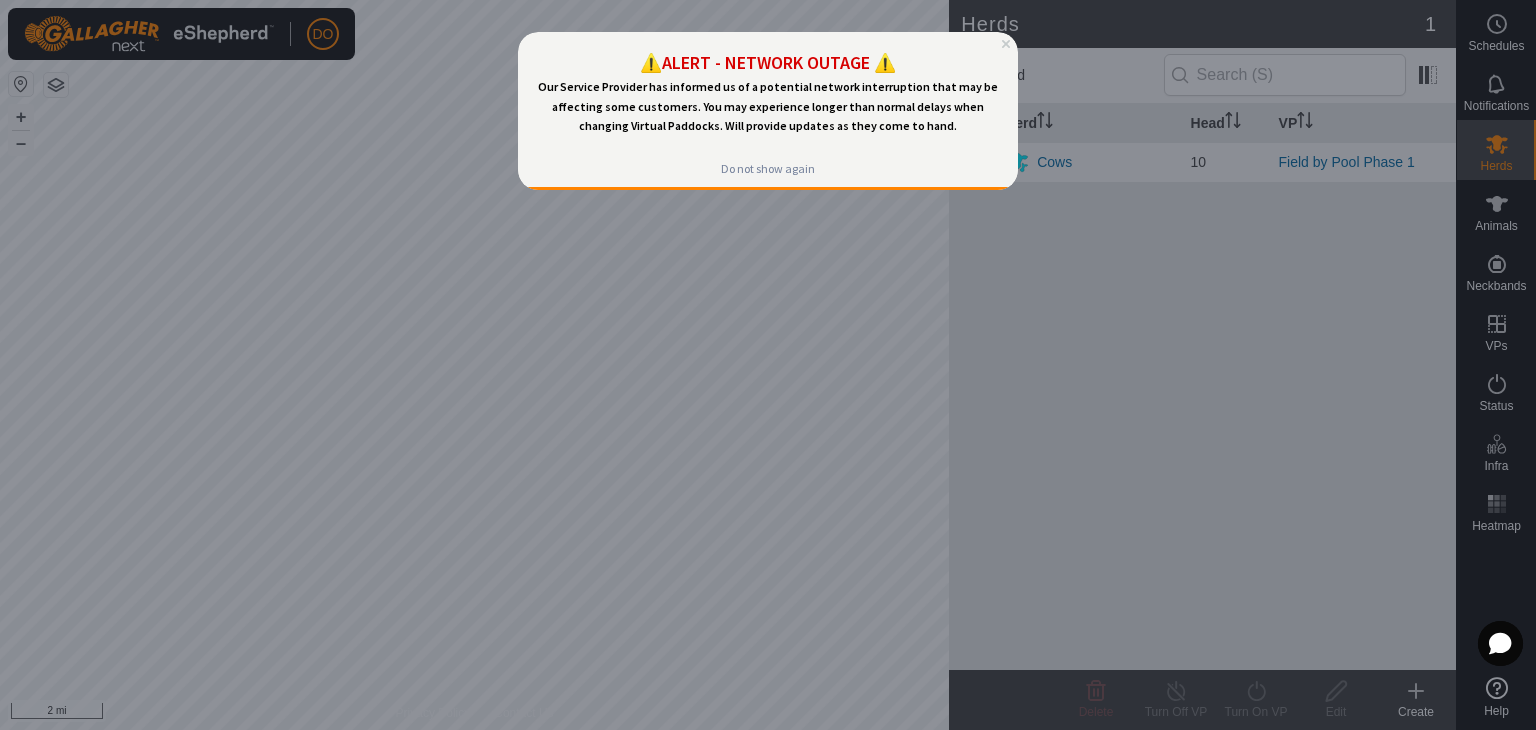 click on "⚠️ALERT - NETWORK OUTAGE ⚠️ Our Service Provider has informed us of a potential network interruption that may be affecting some customers. You may experience longer than normal delays when changing Virtual Paddocks. Will provide updates as they come to hand." at bounding box center (768, 91) 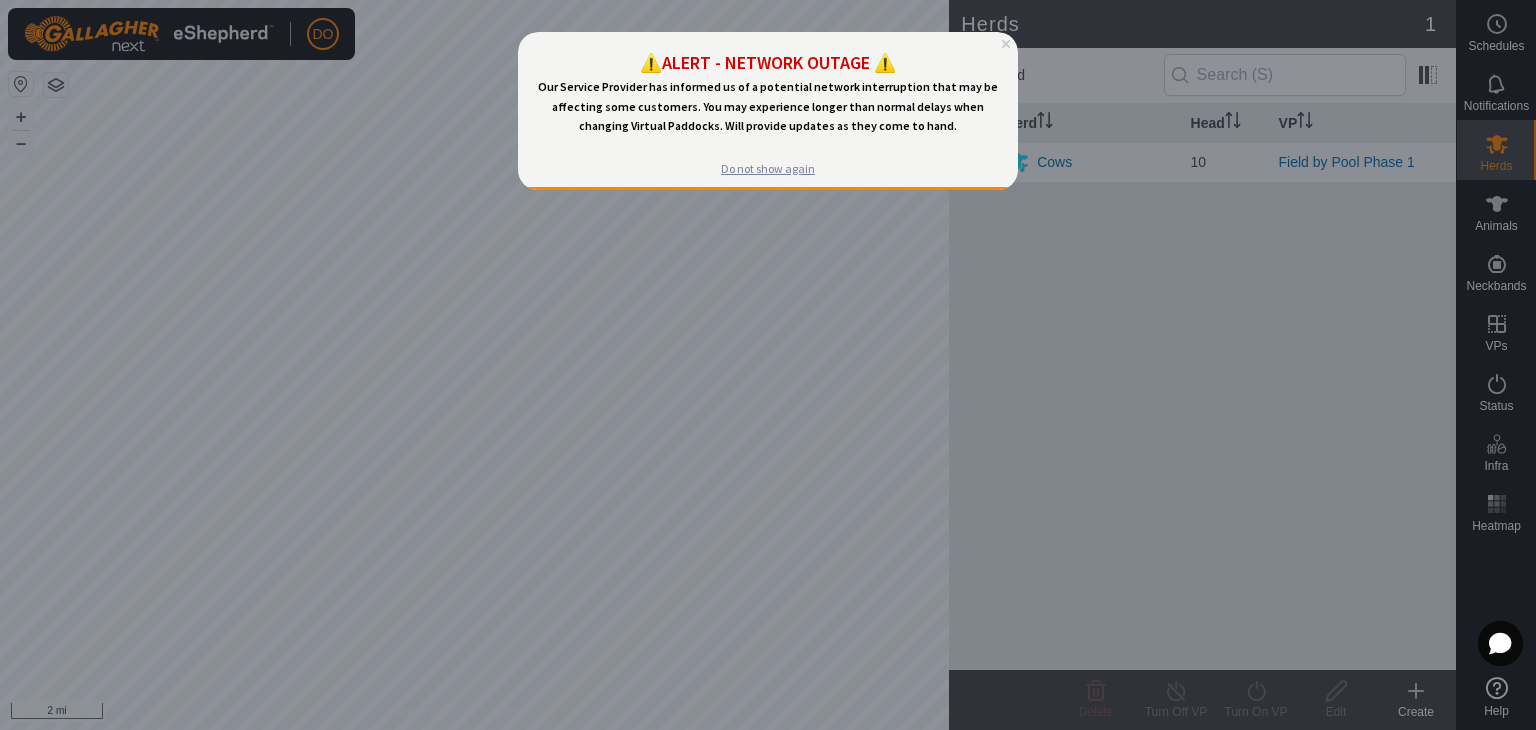 click on "Do not show again" at bounding box center (768, 169) 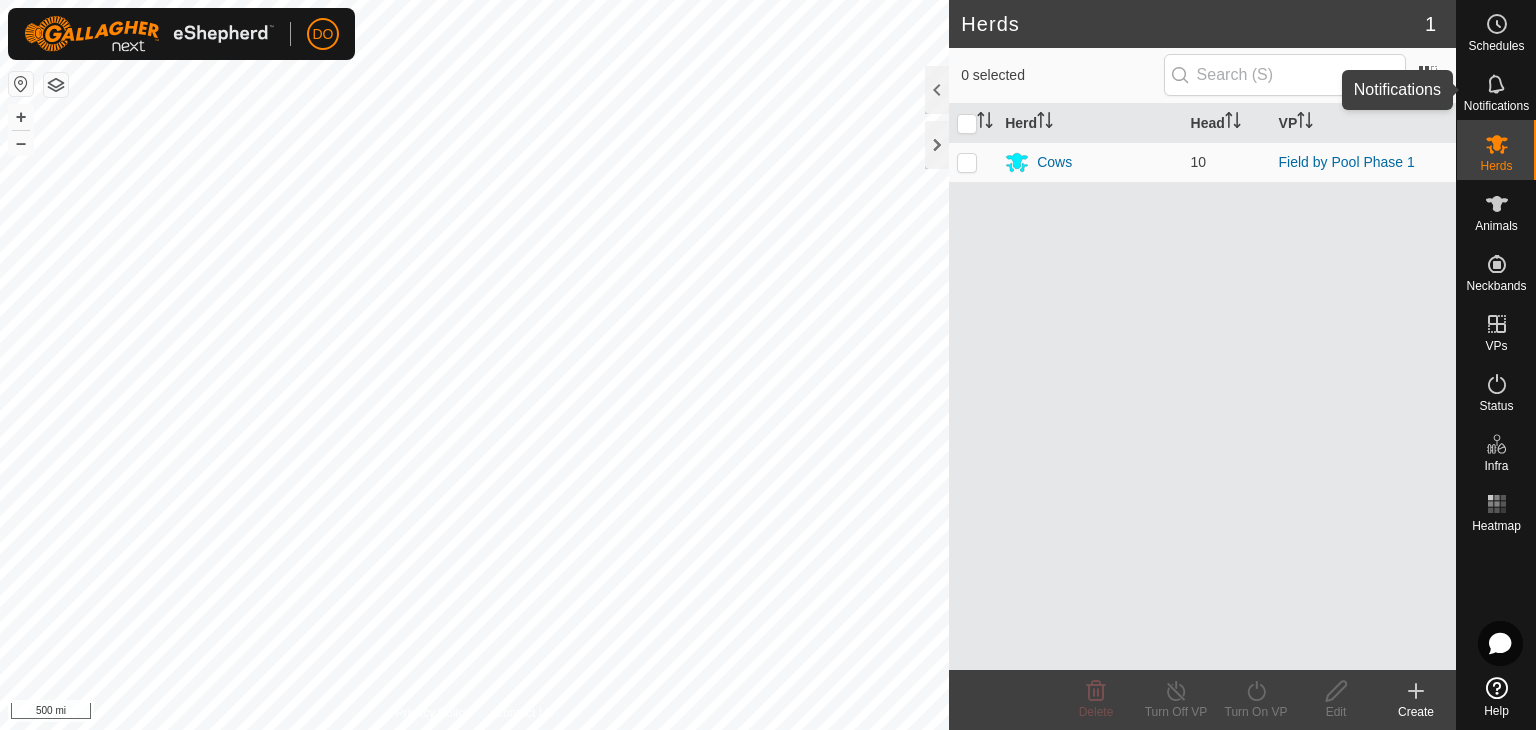 click 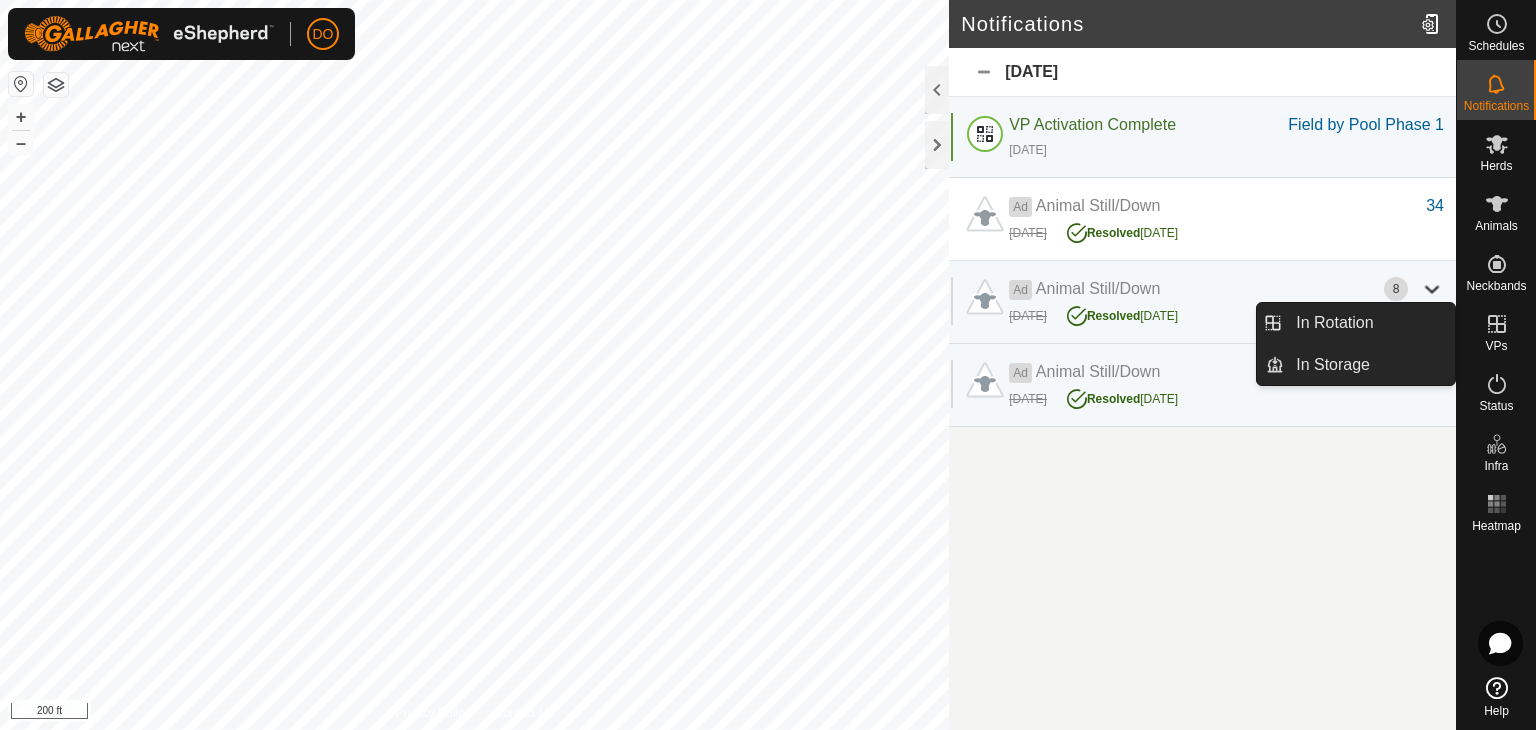 click at bounding box center (1497, 324) 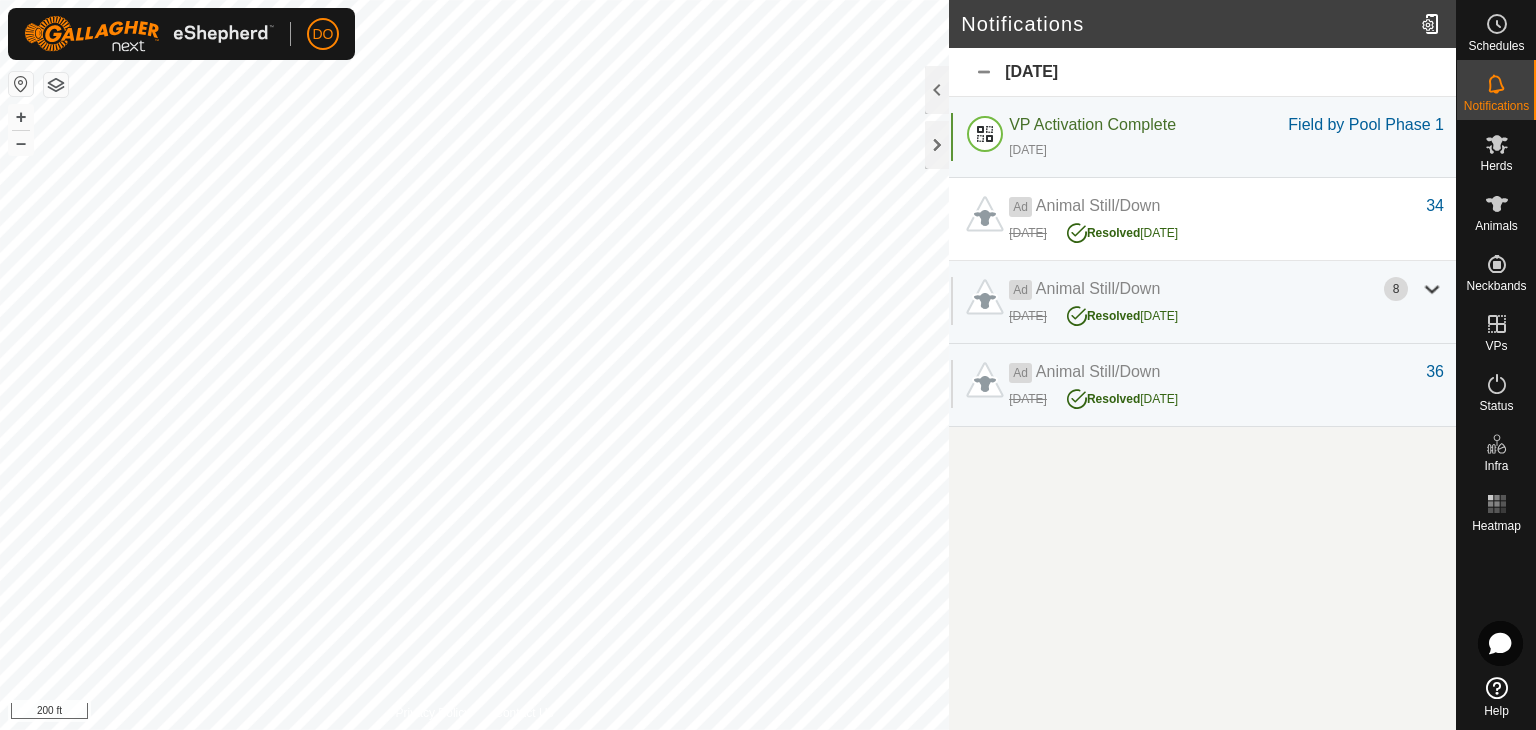 click on "[DATE]" 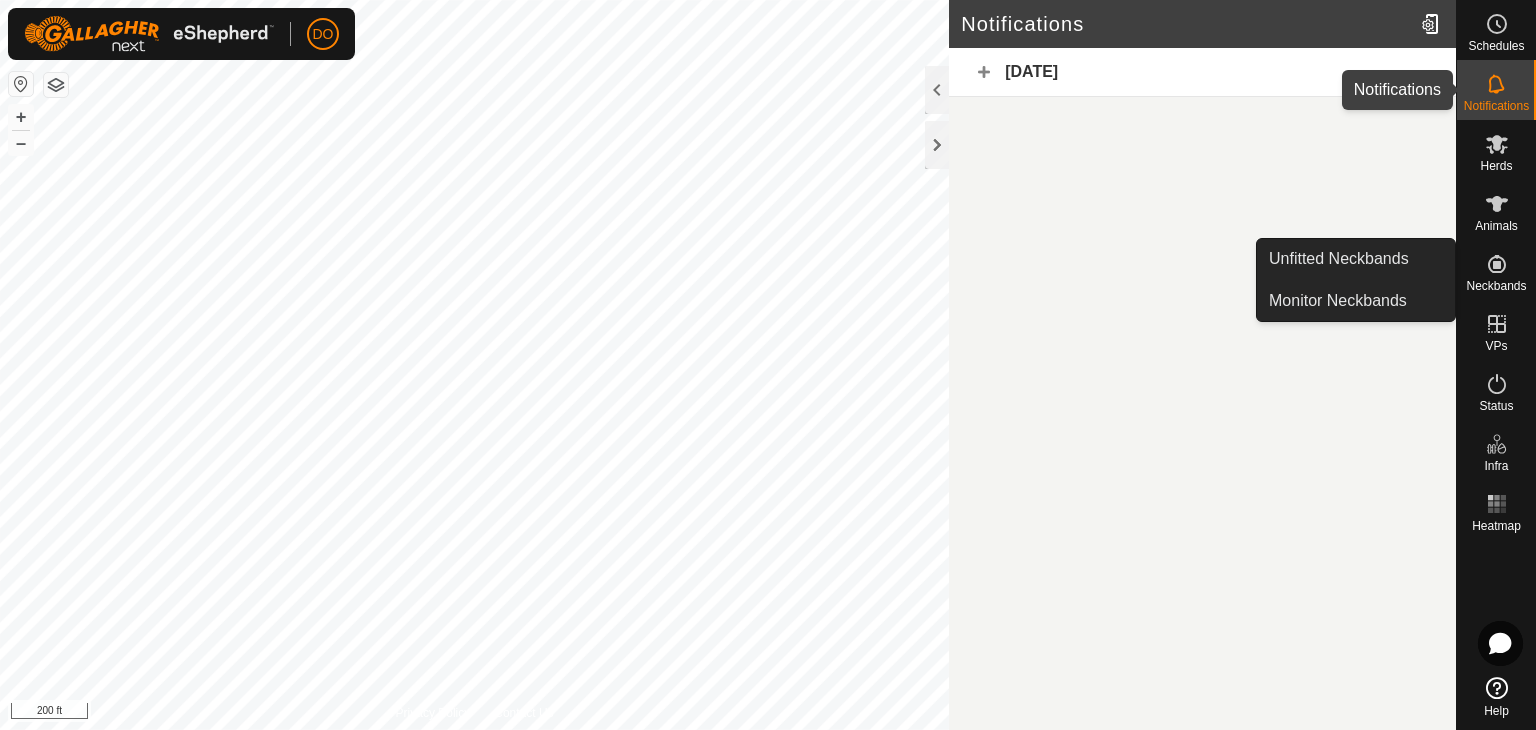 click on "Notifications" at bounding box center (1496, 106) 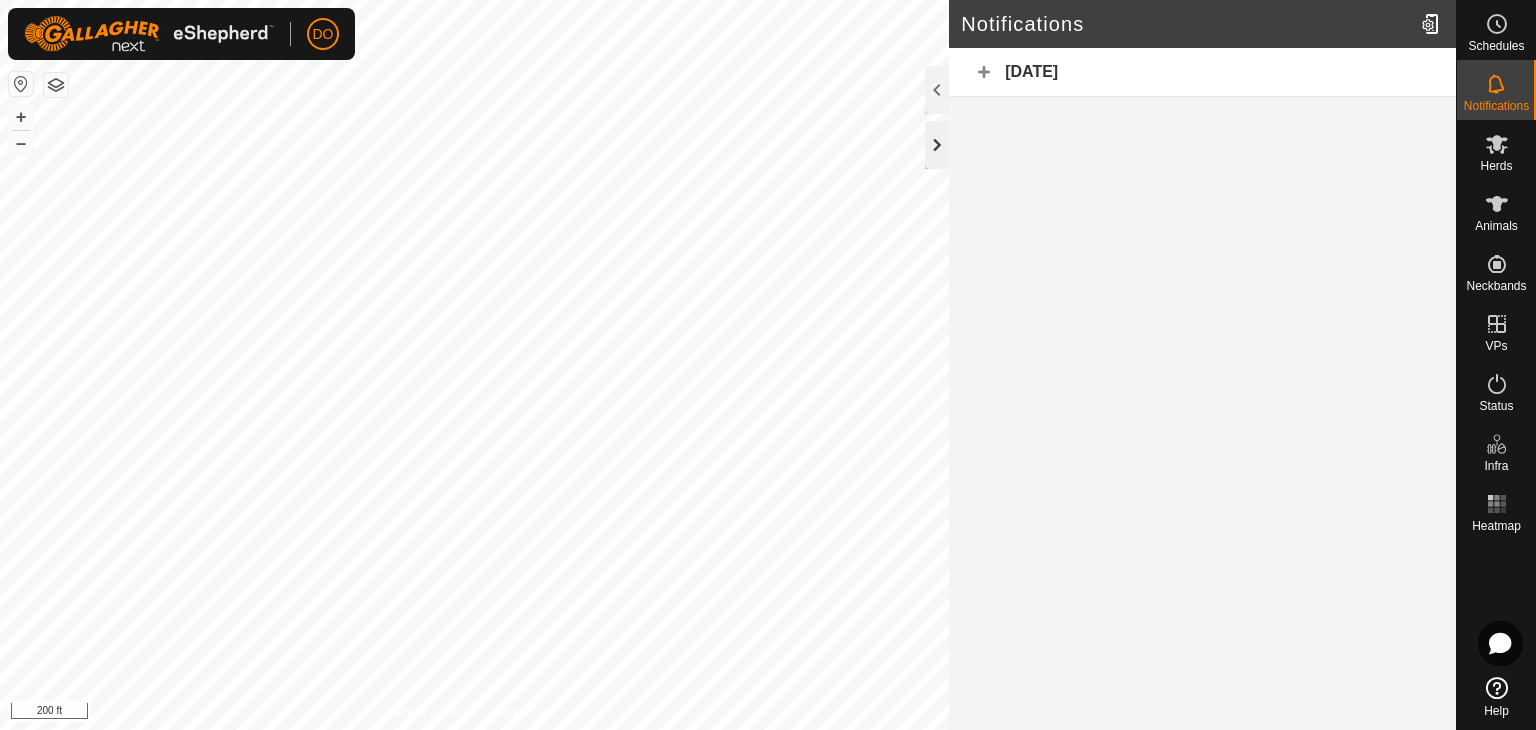 click 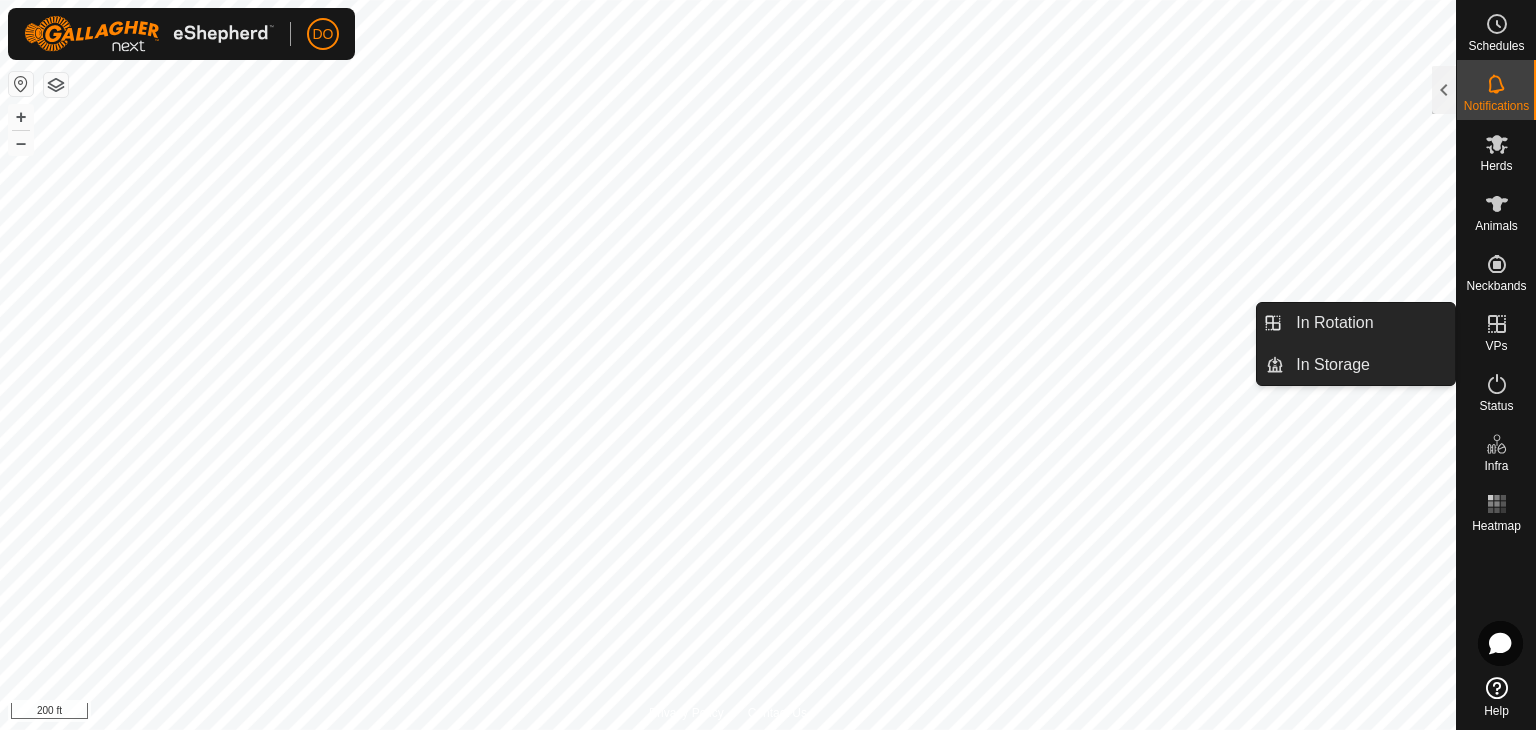click on "VPs" at bounding box center [1496, 346] 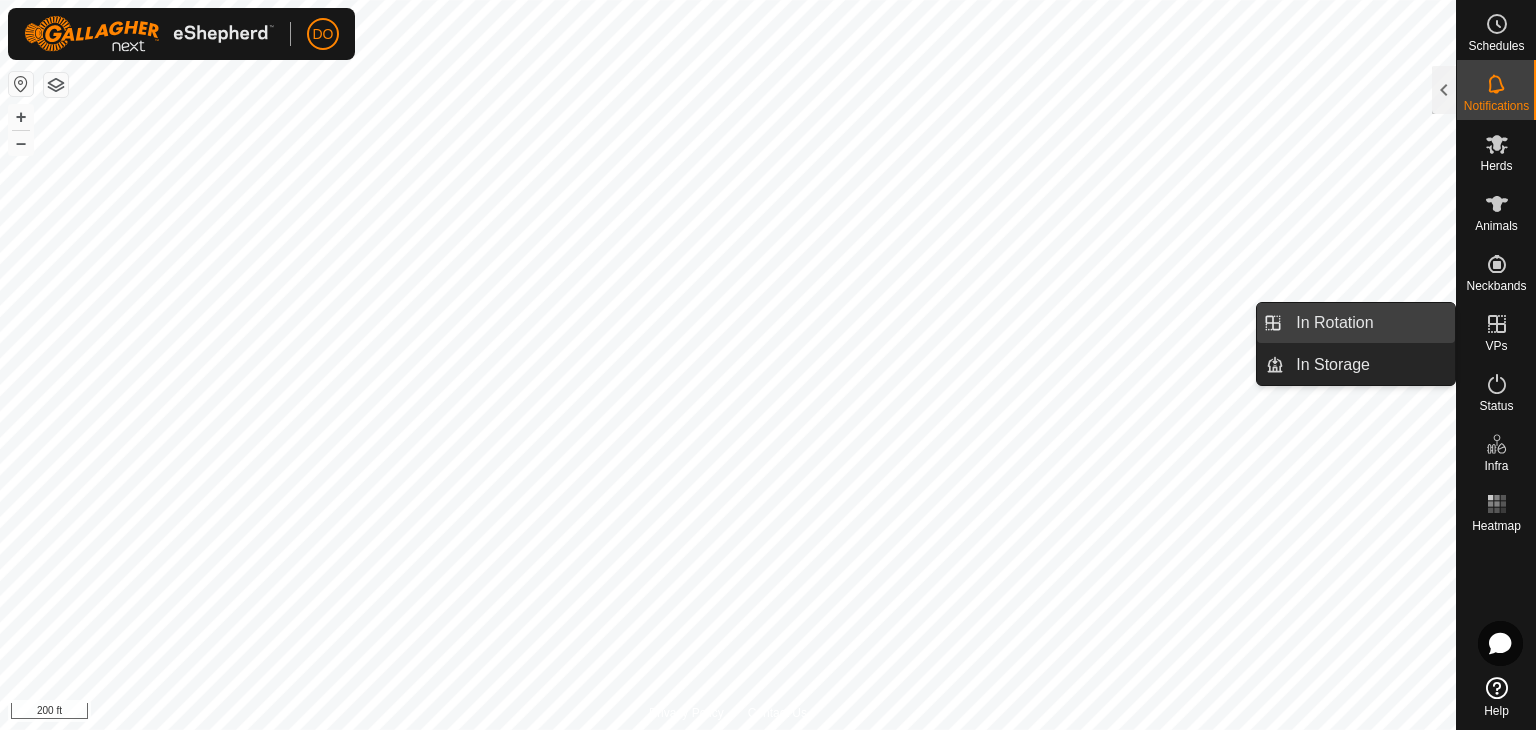click on "In Rotation" at bounding box center (1369, 323) 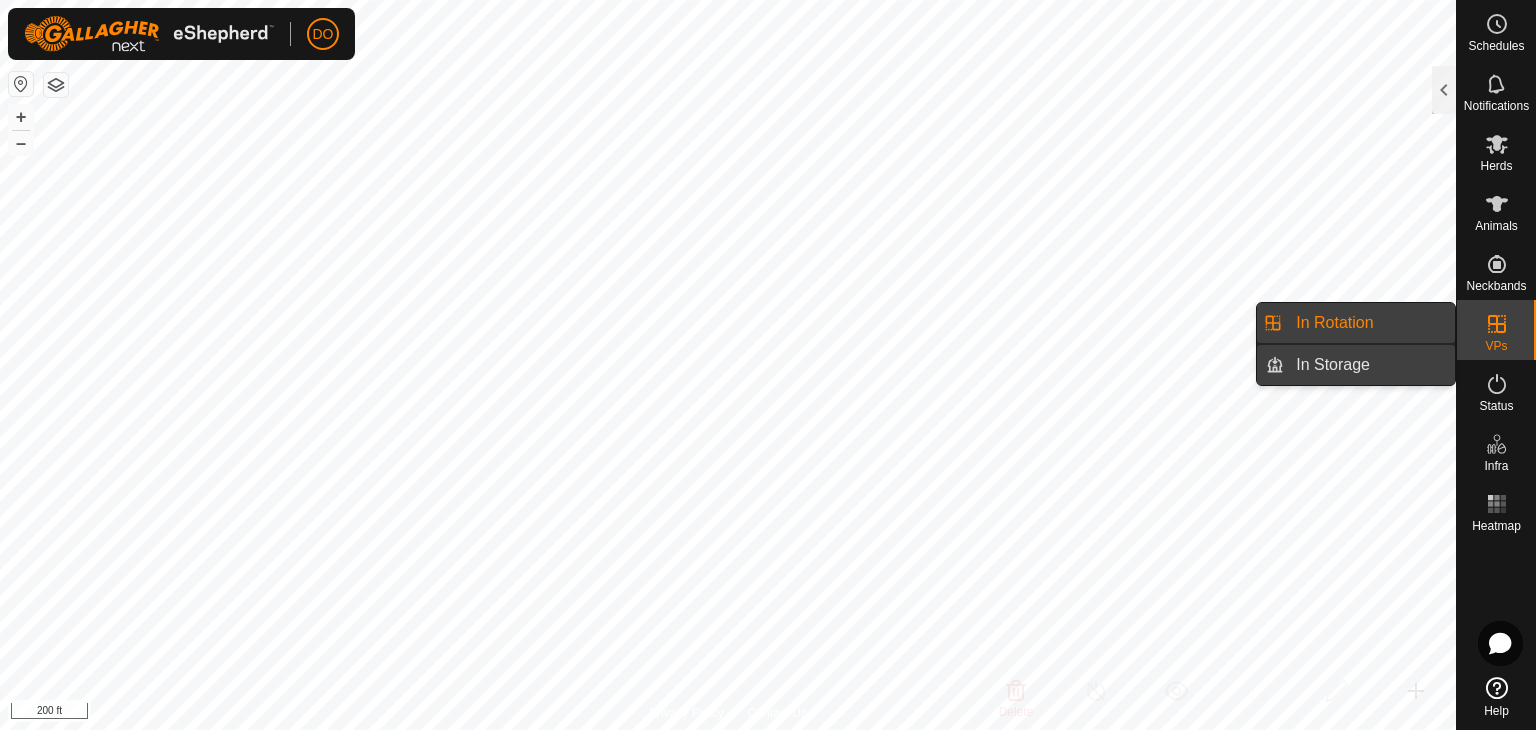 click on "In Storage" at bounding box center [1369, 365] 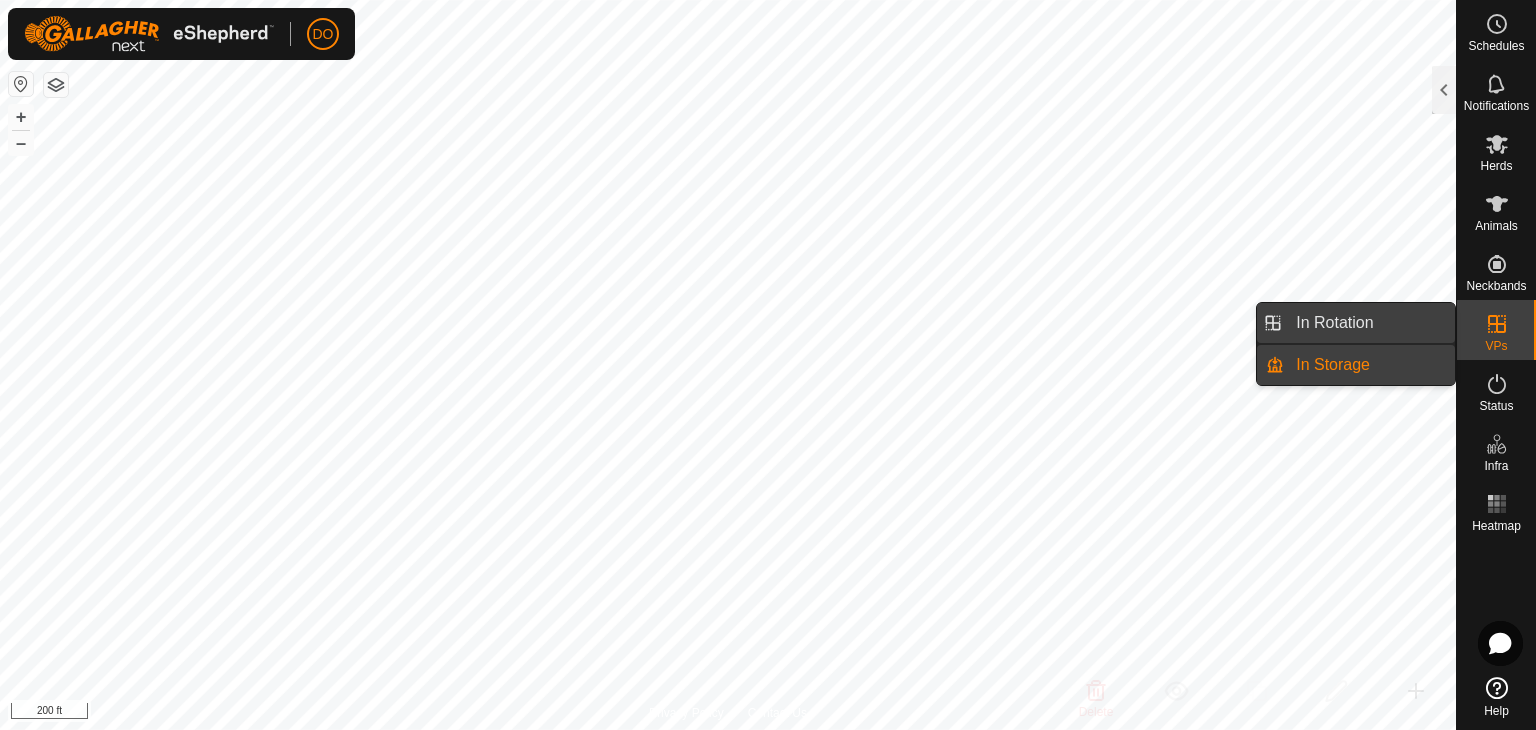 click on "In Rotation" at bounding box center (1369, 323) 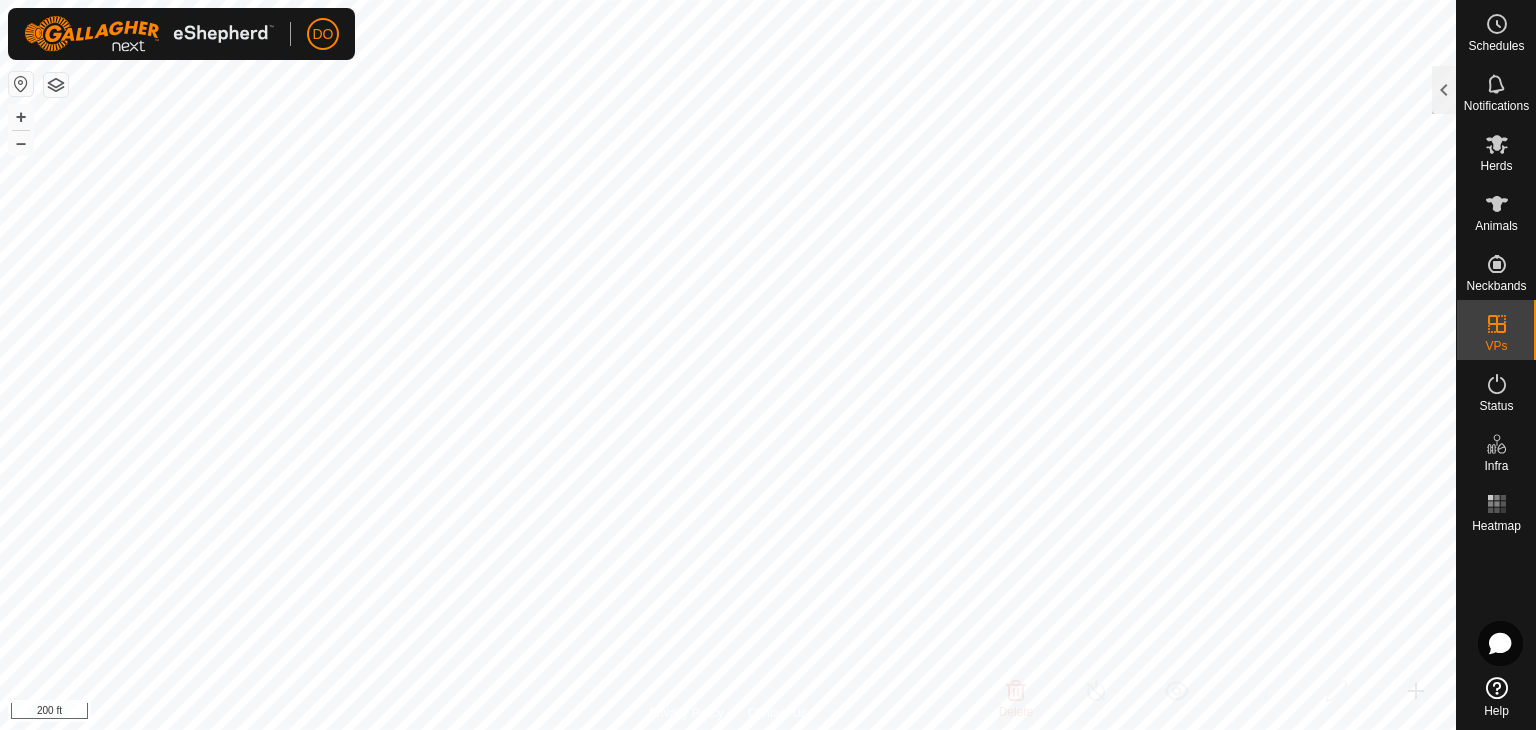 checkbox on "true" 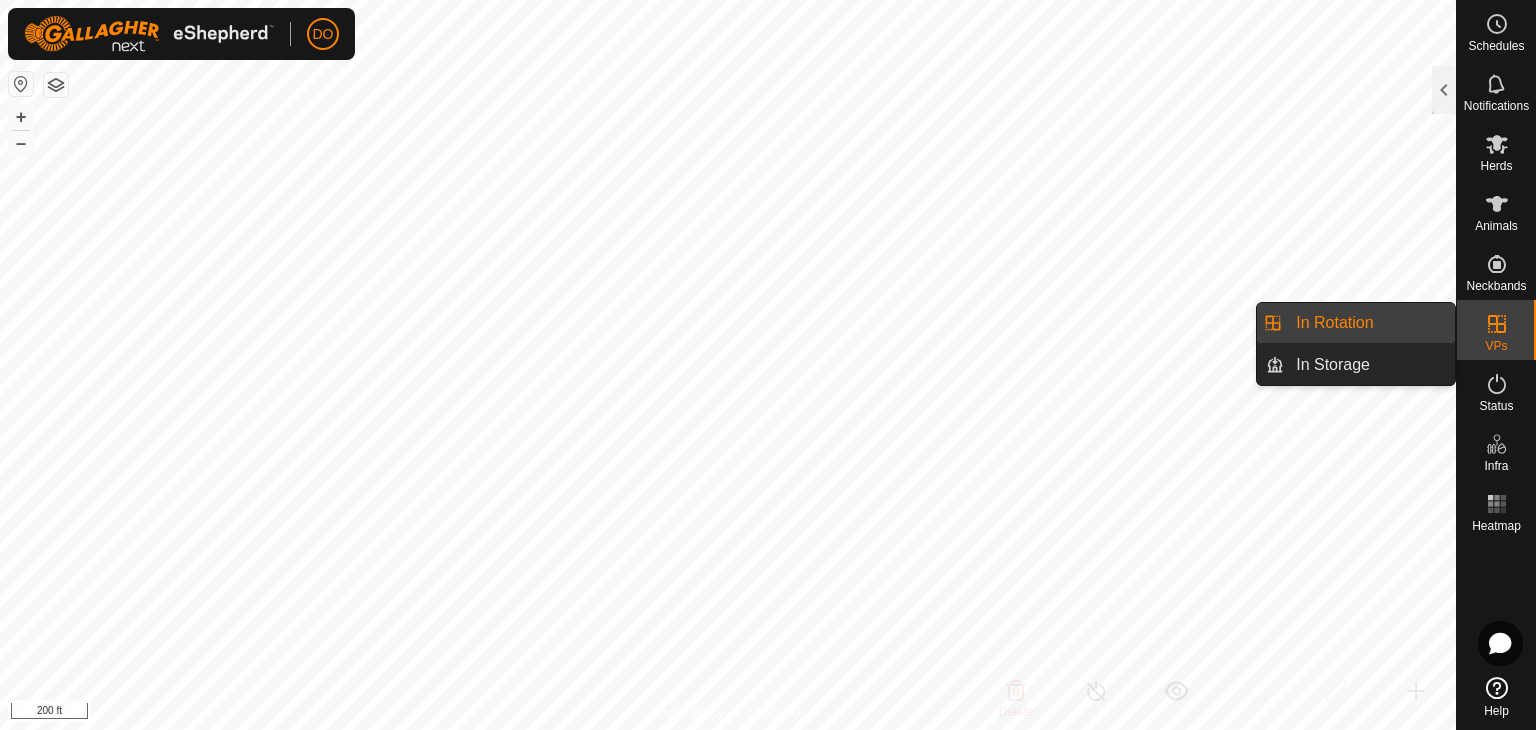 click 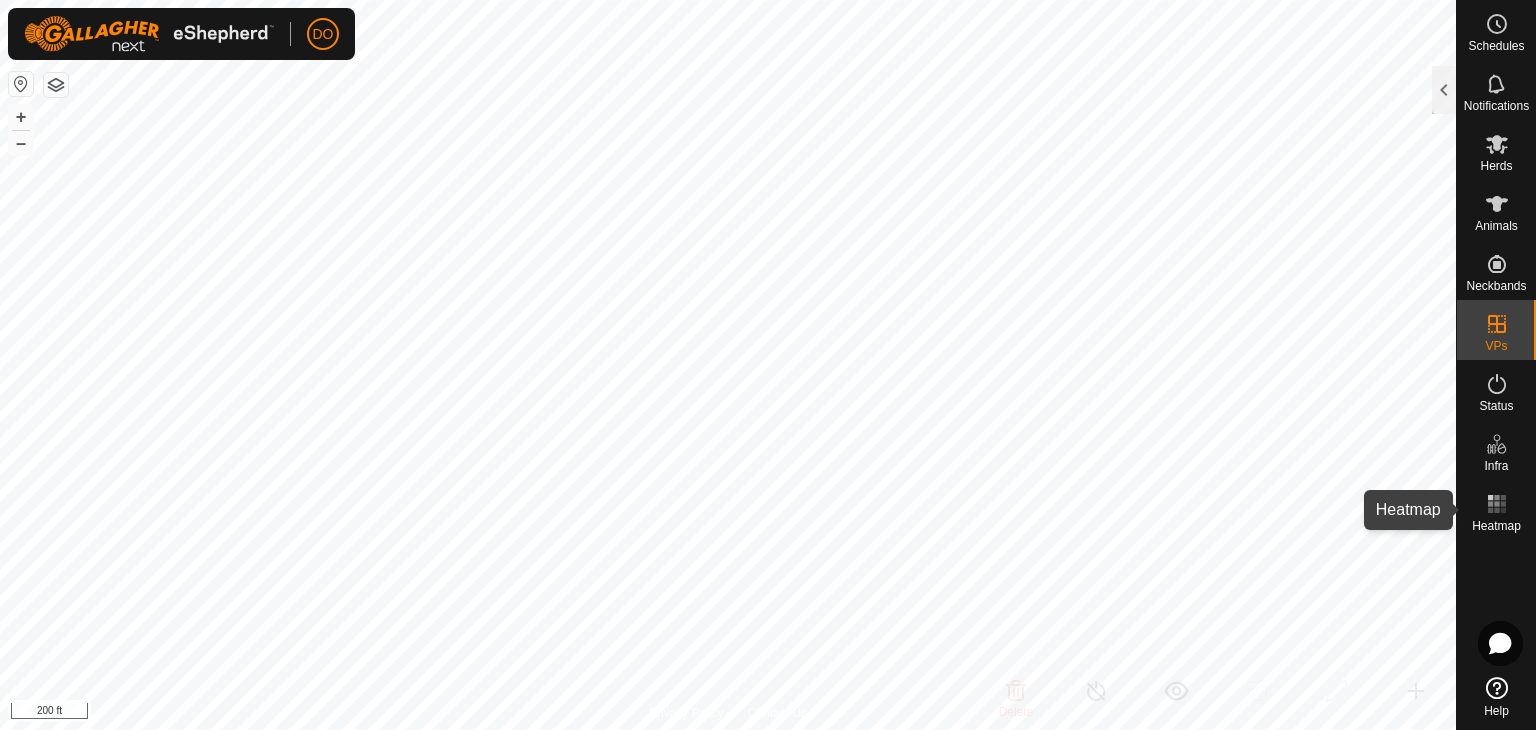 click 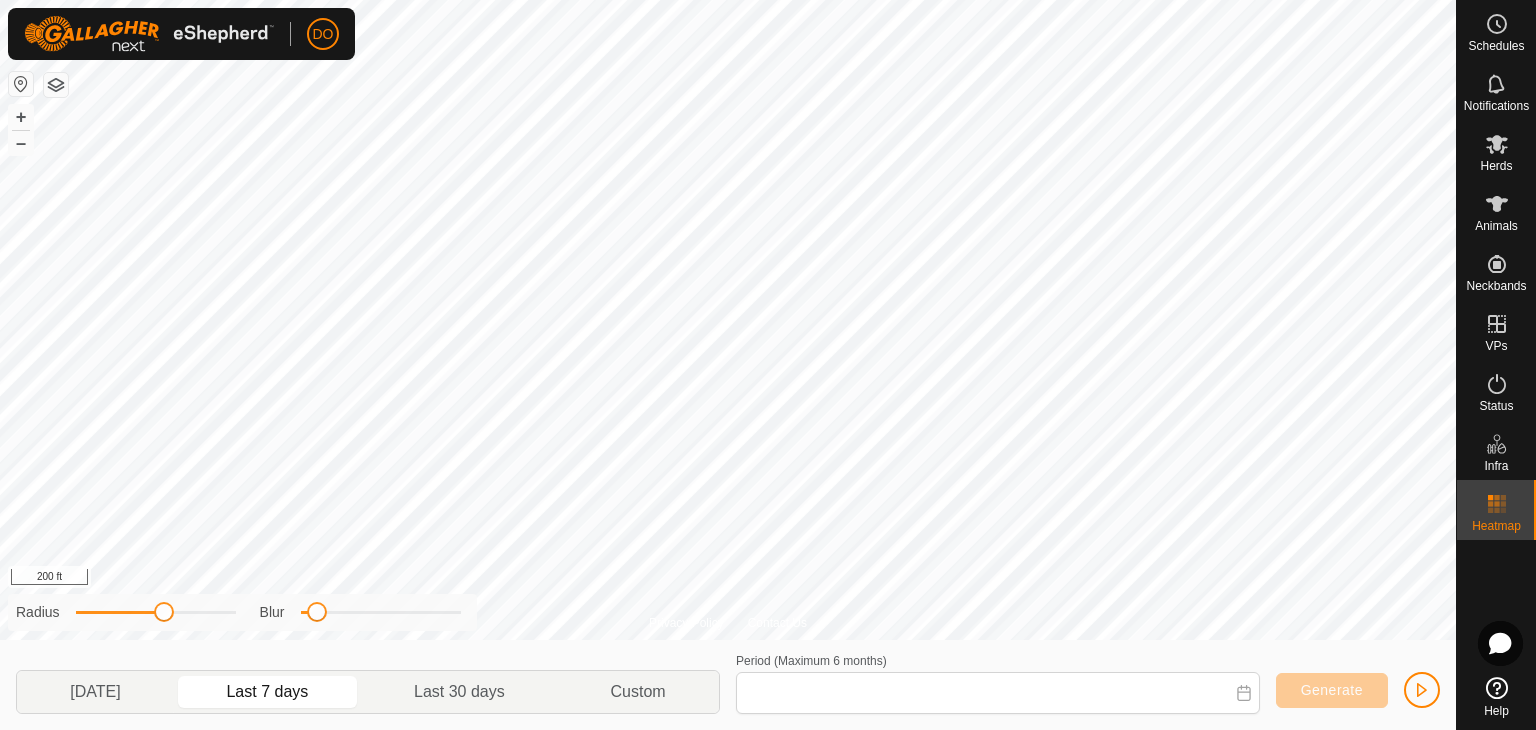 type on "[DATE] - [DATE]" 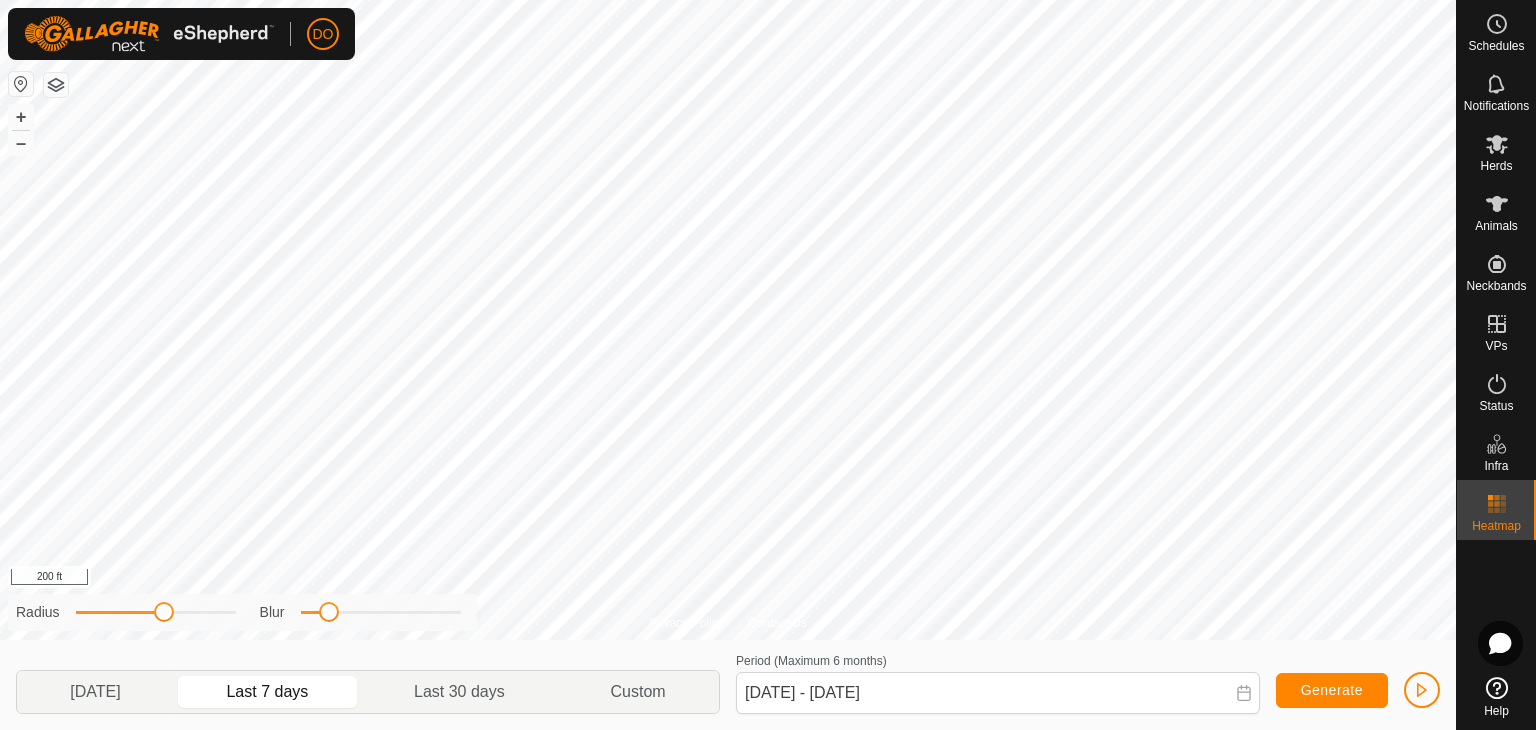 drag, startPoint x: 317, startPoint y: 614, endPoint x: 343, endPoint y: 614, distance: 26 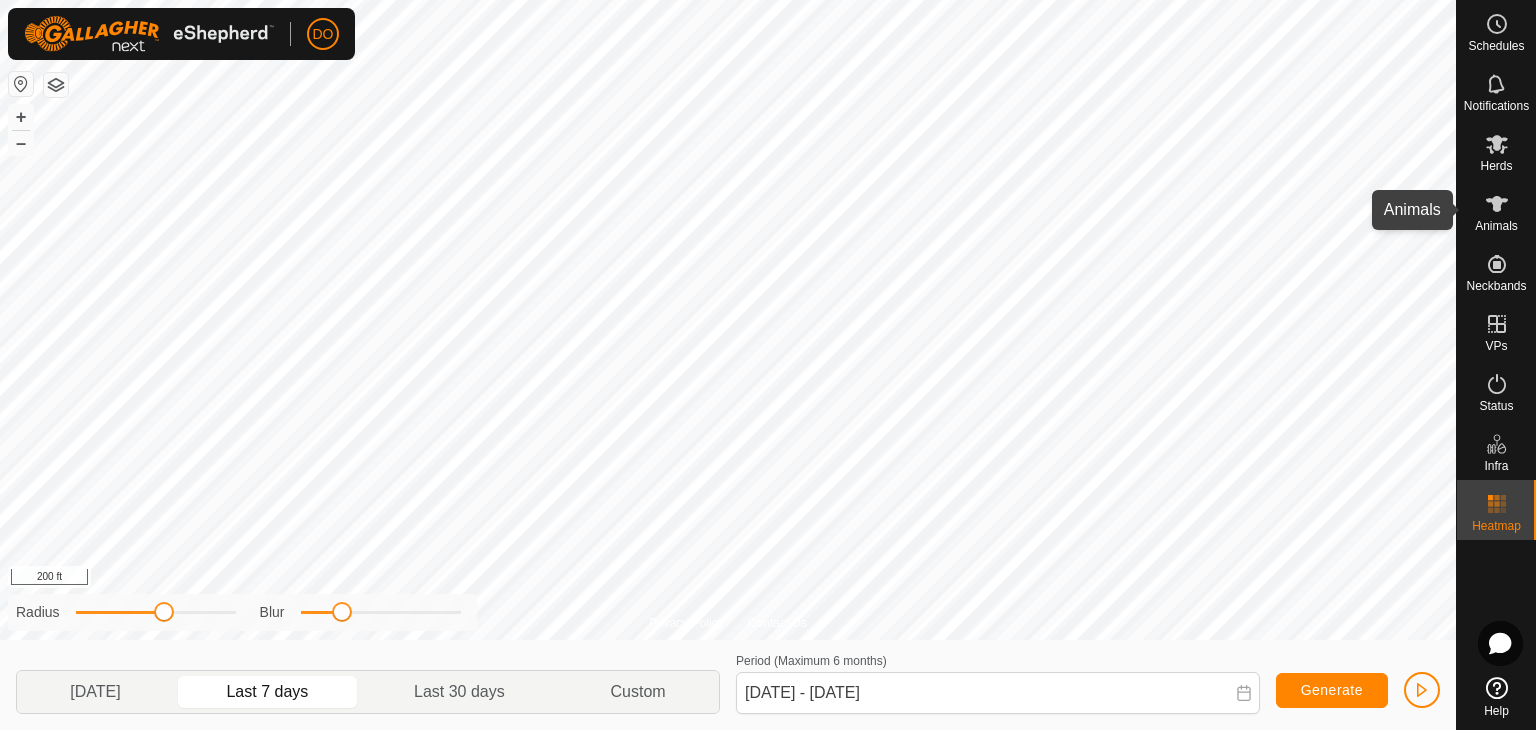 click 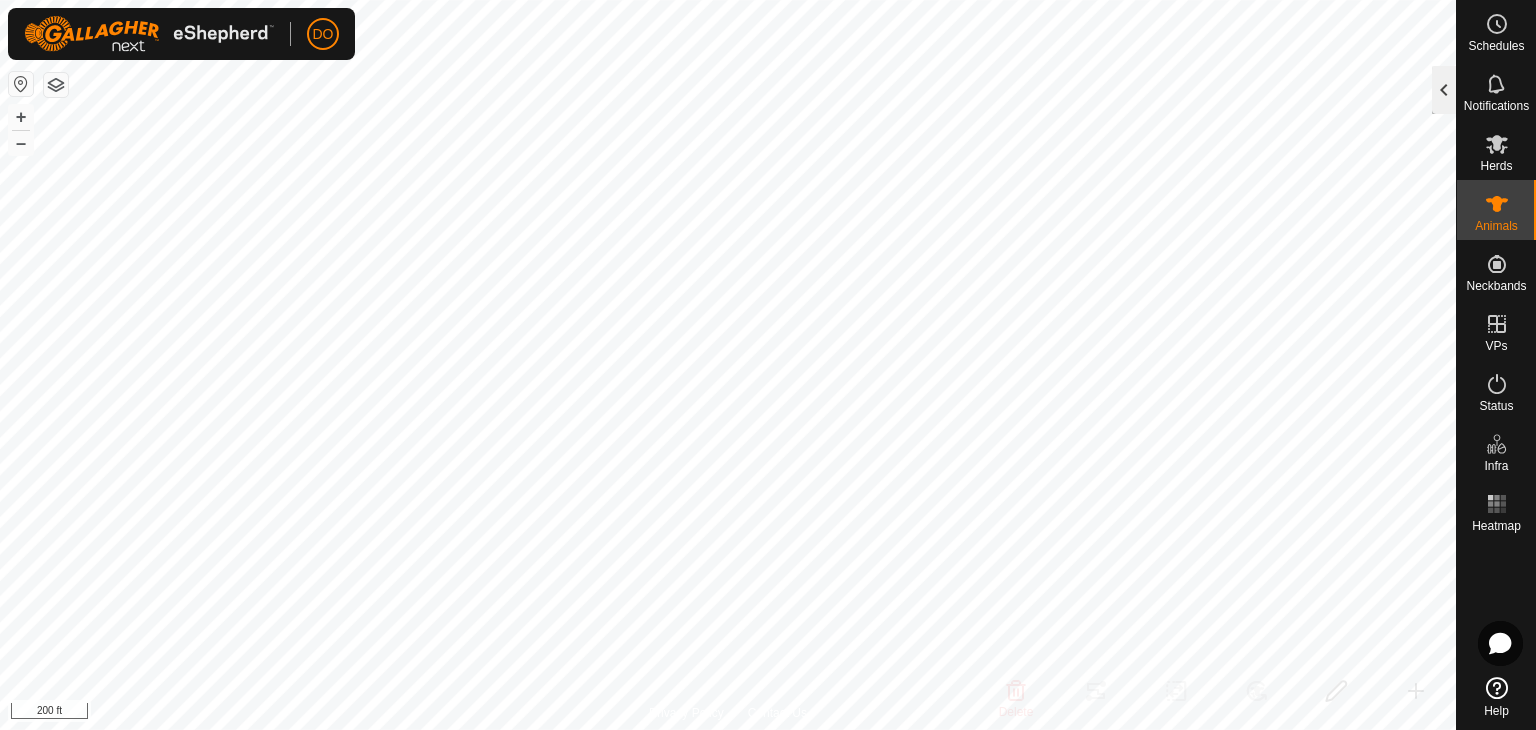 click 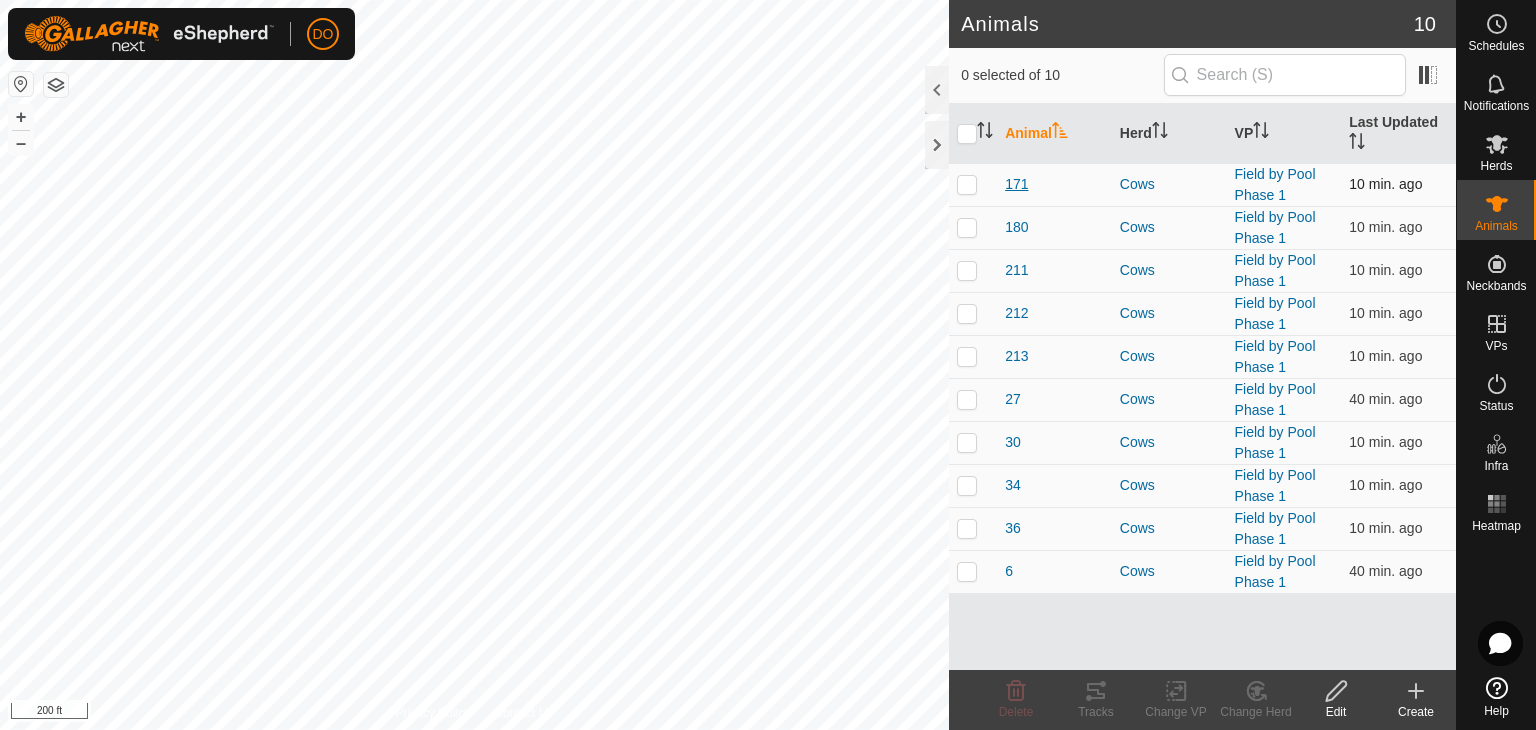 click on "171" at bounding box center (1016, 184) 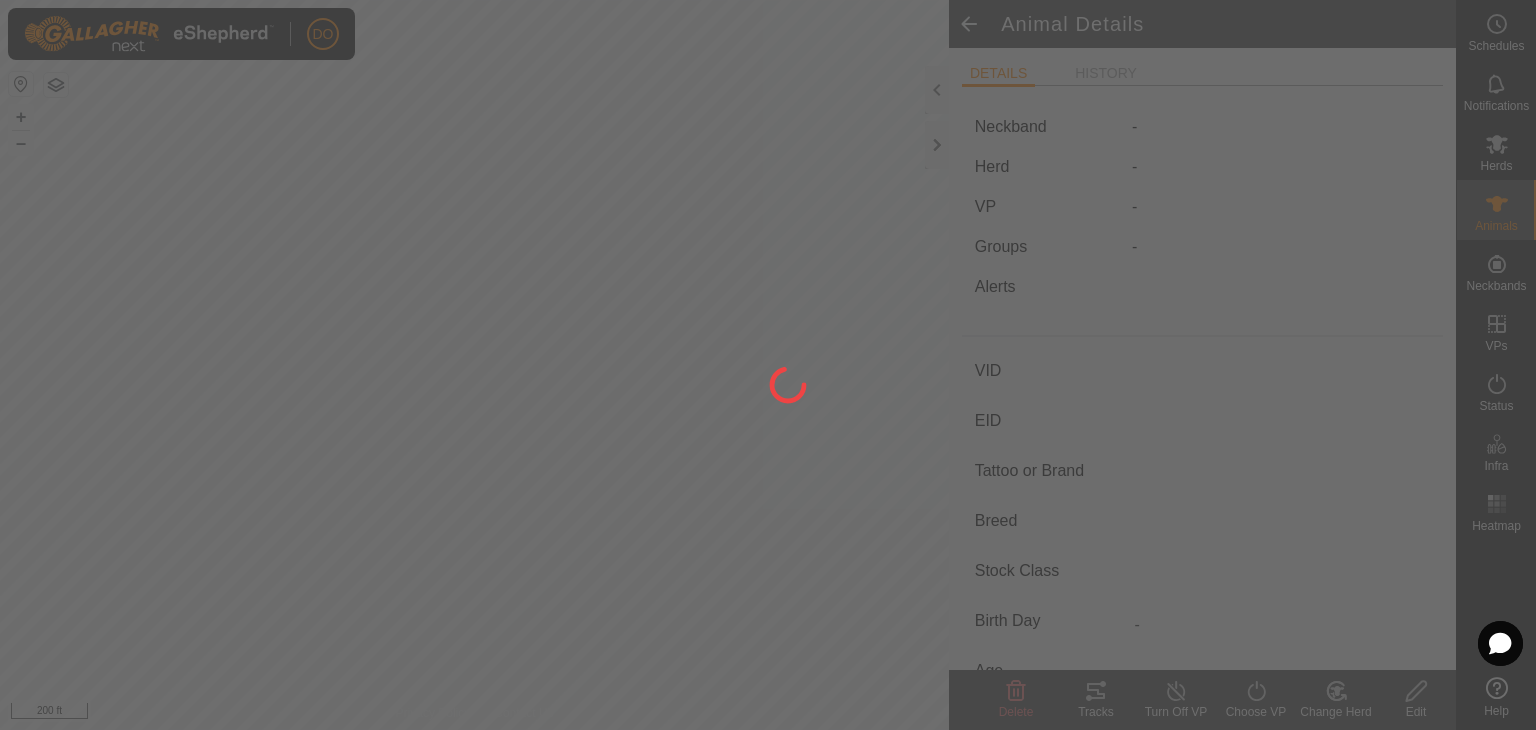 type on "171" 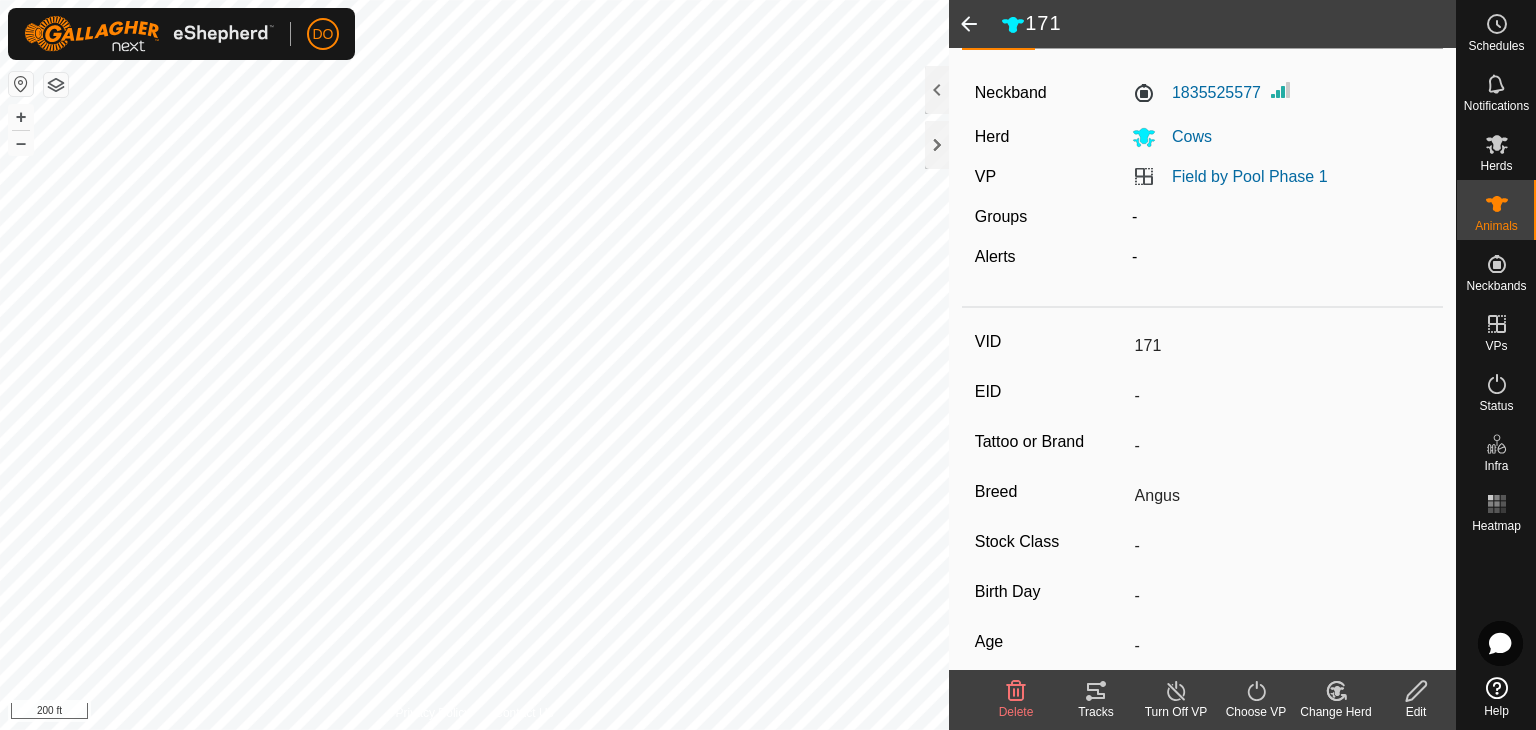 scroll, scrollTop: 0, scrollLeft: 0, axis: both 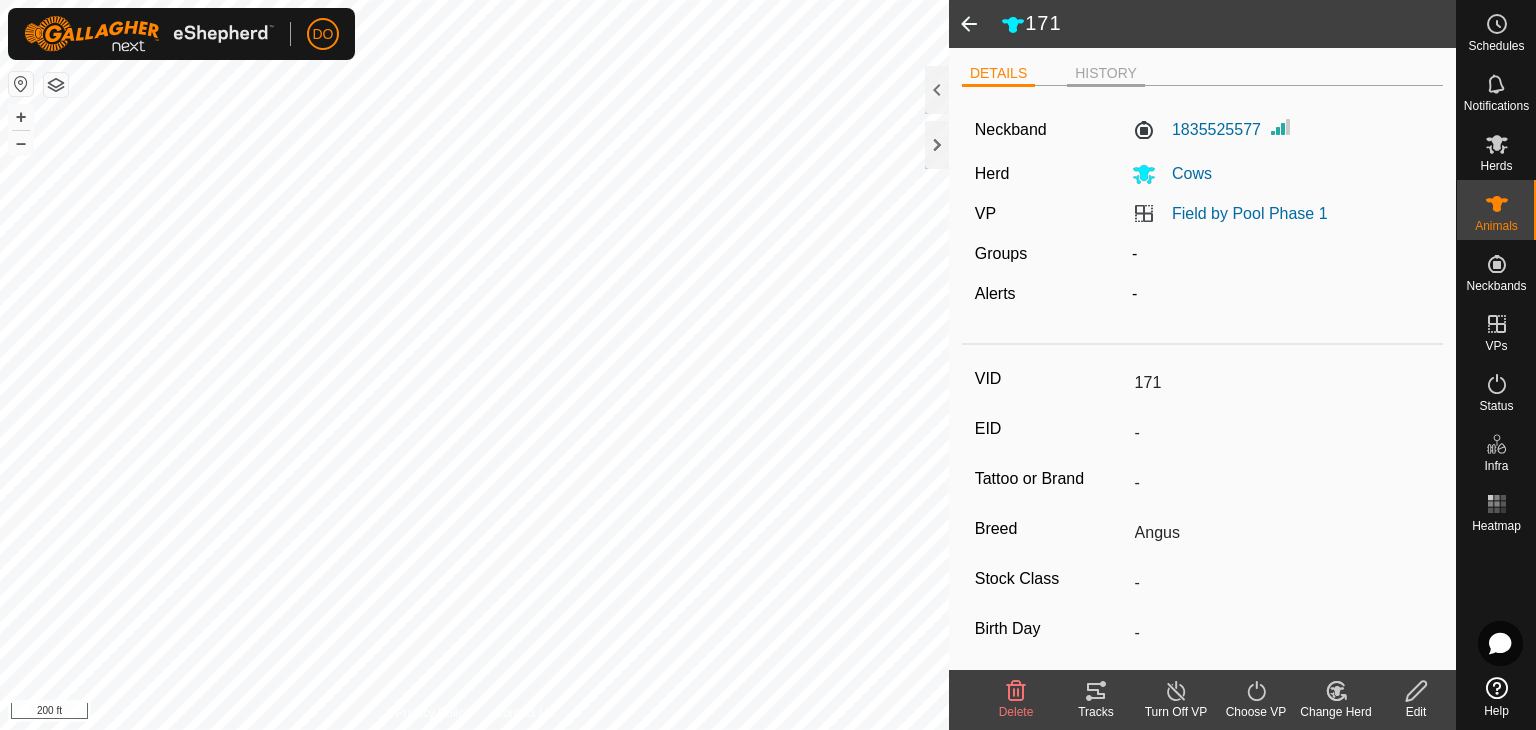 click on "HISTORY" 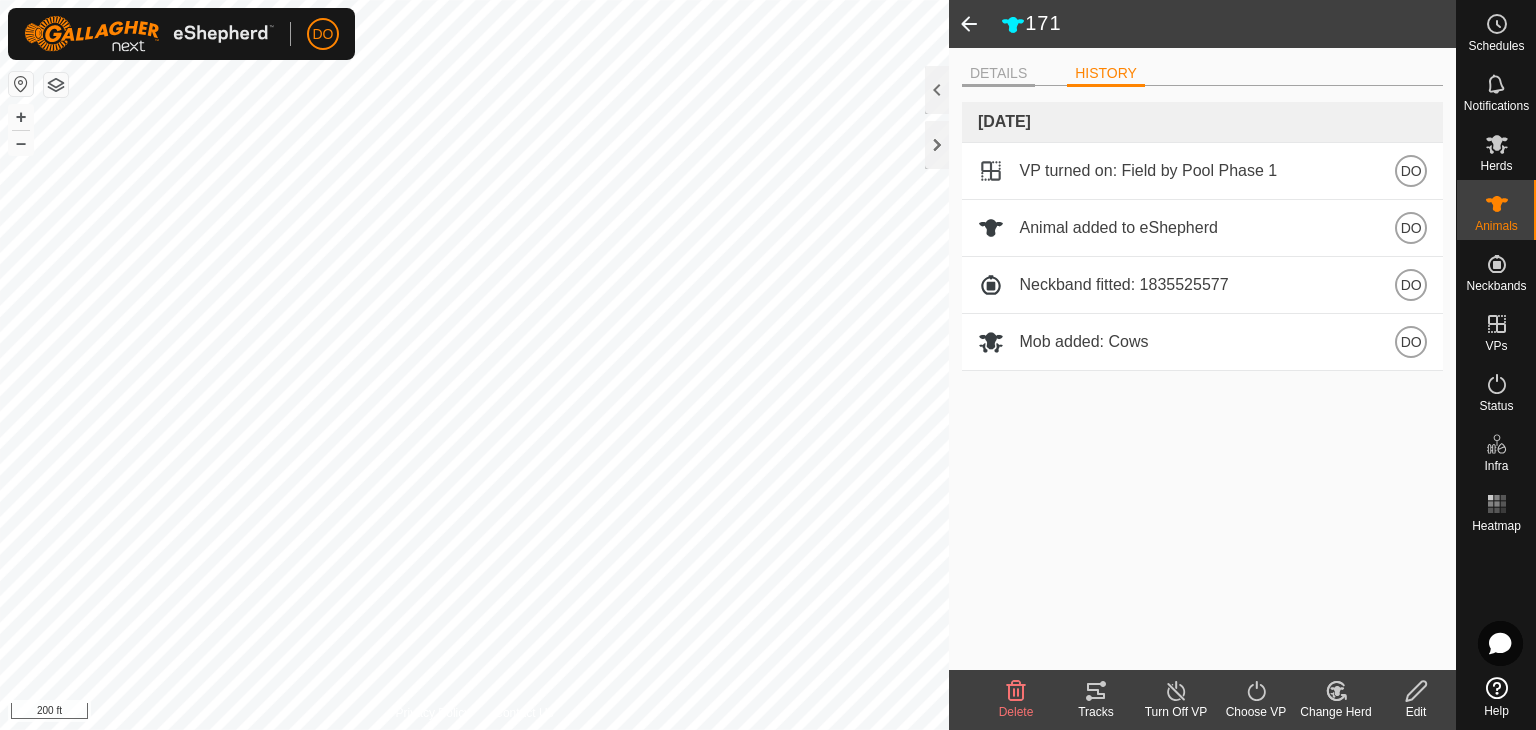 click on "DETAILS" 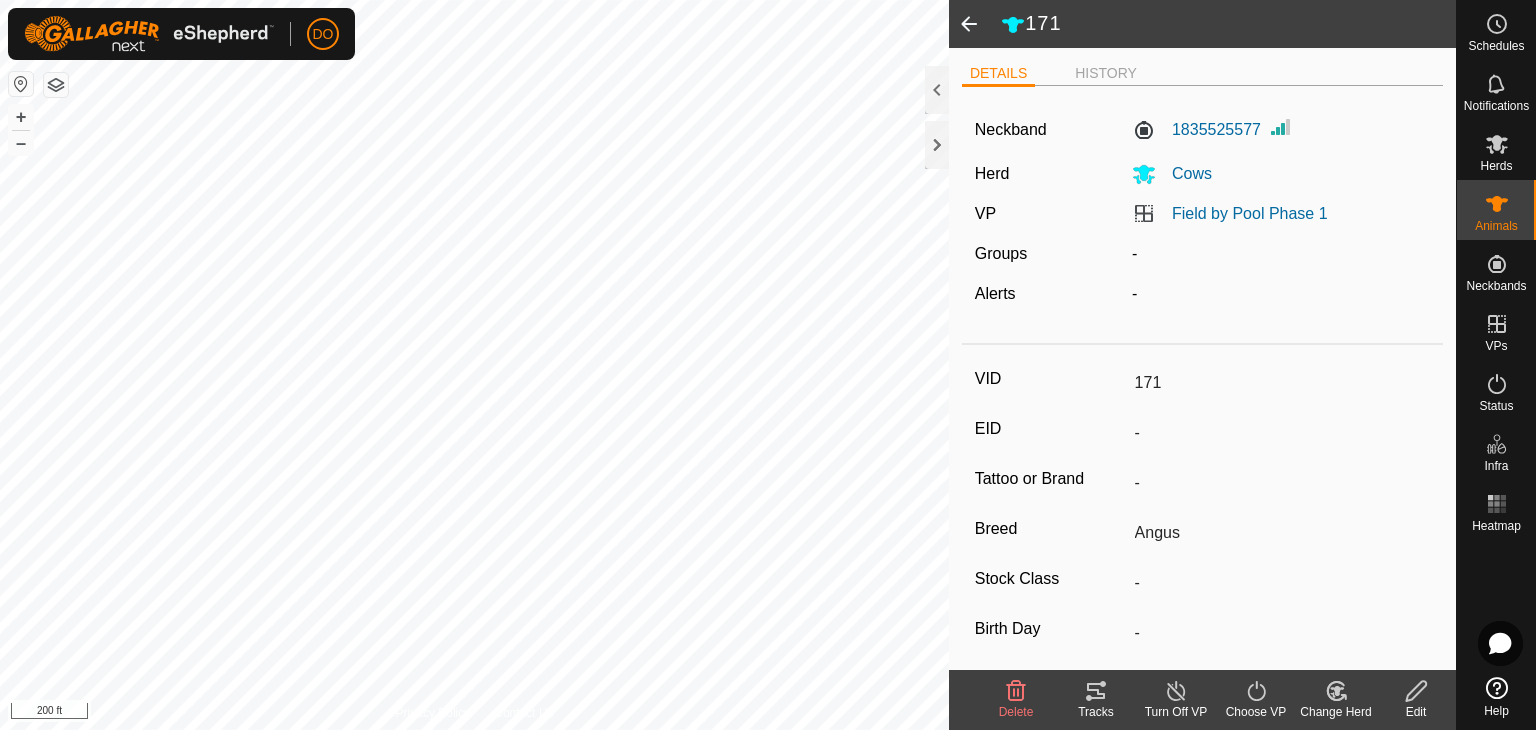 click 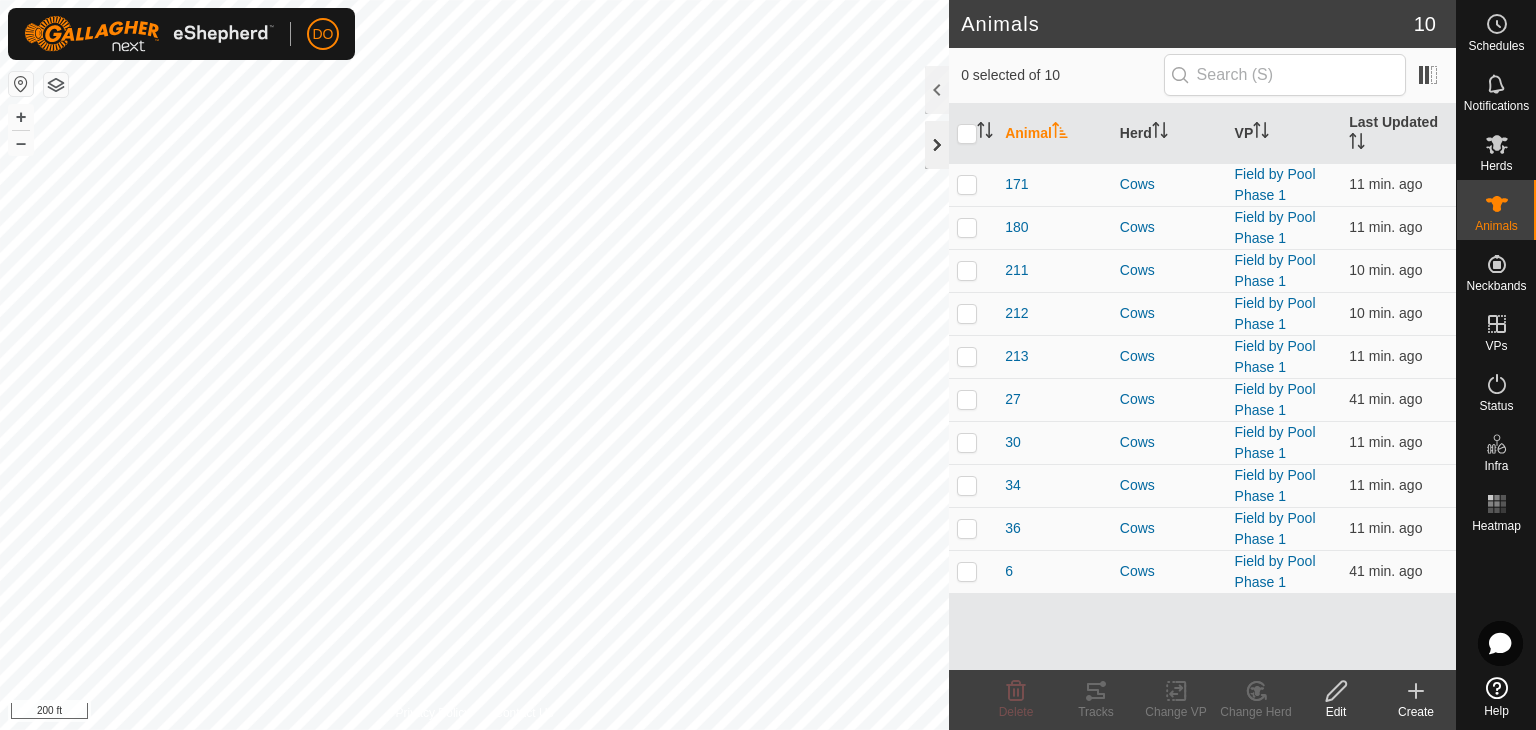 click 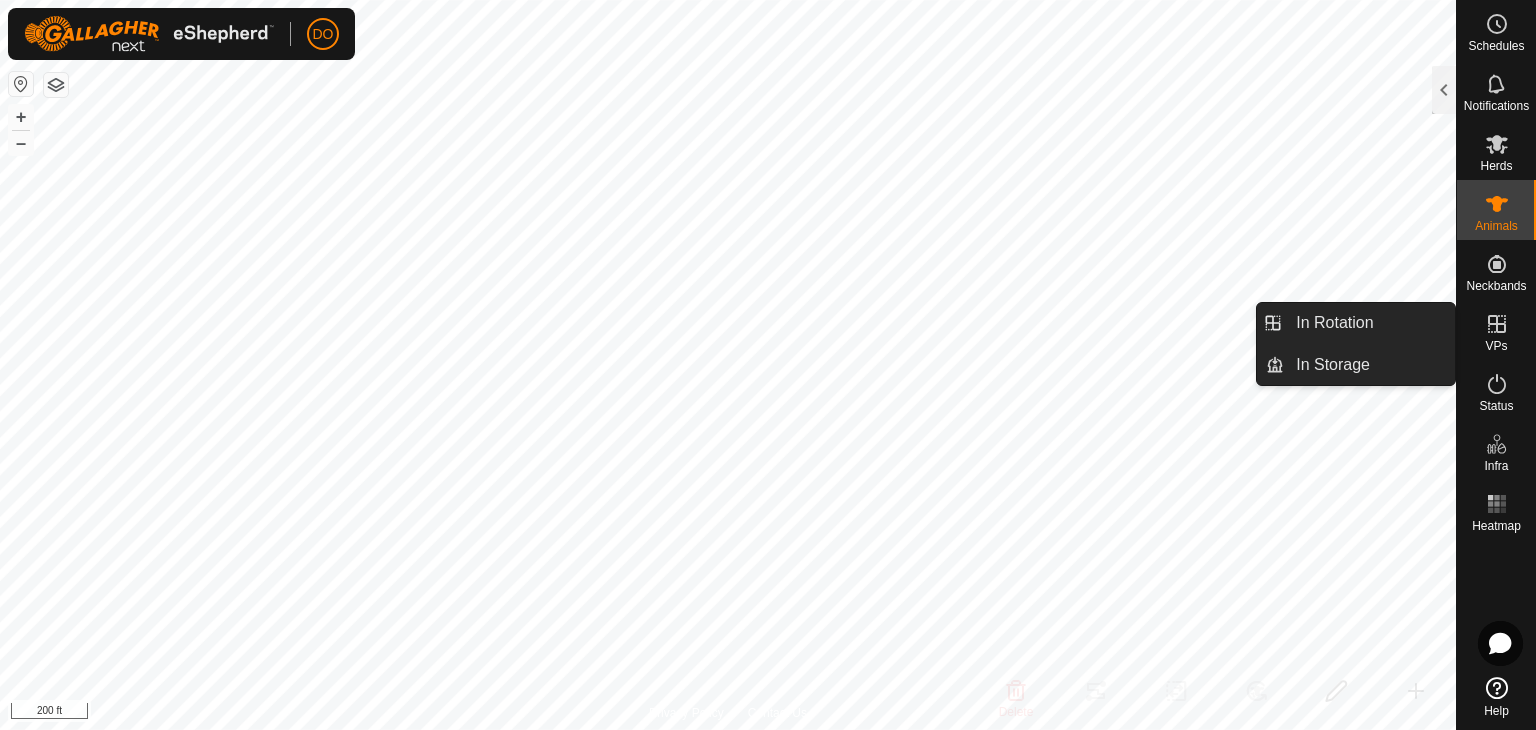 click on "VPs" at bounding box center [1496, 346] 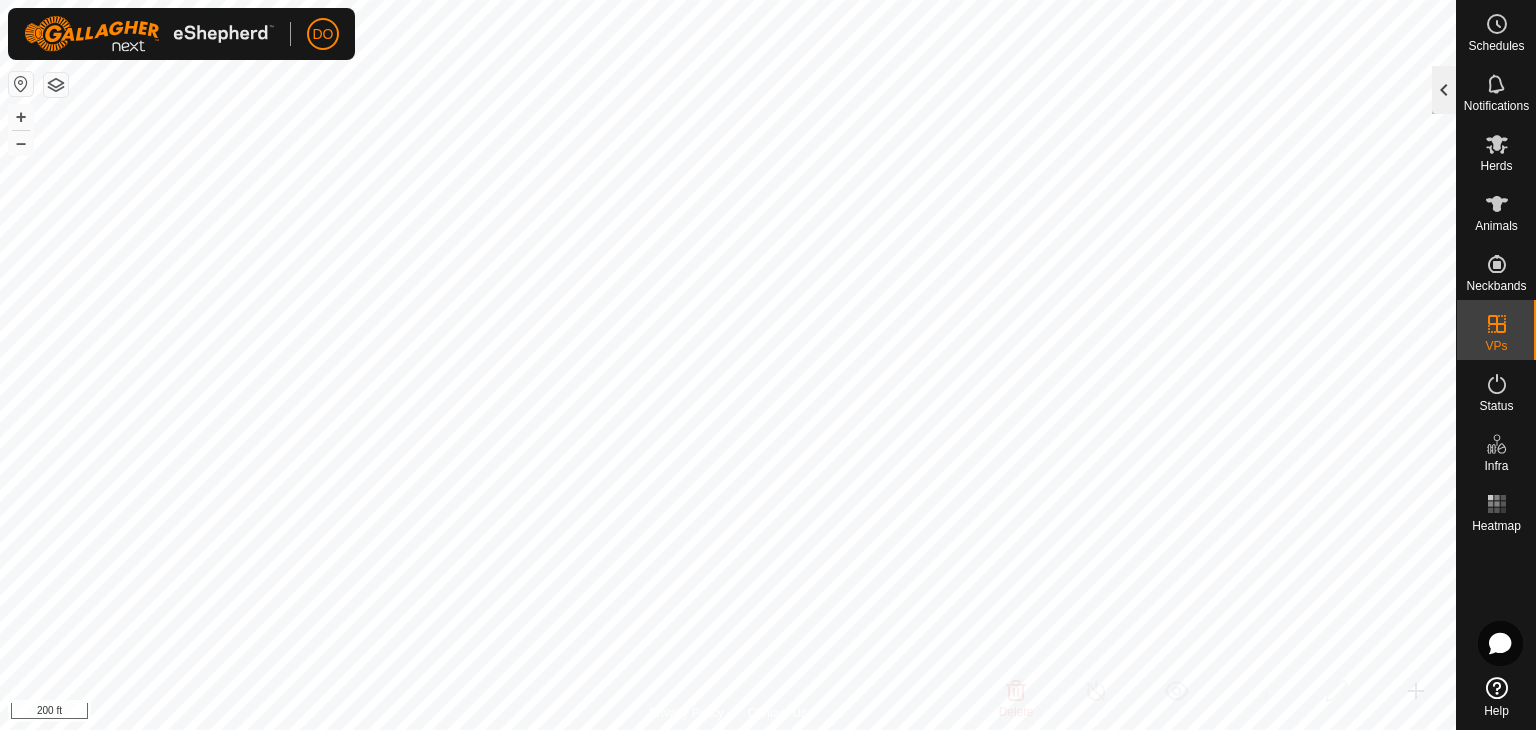 click 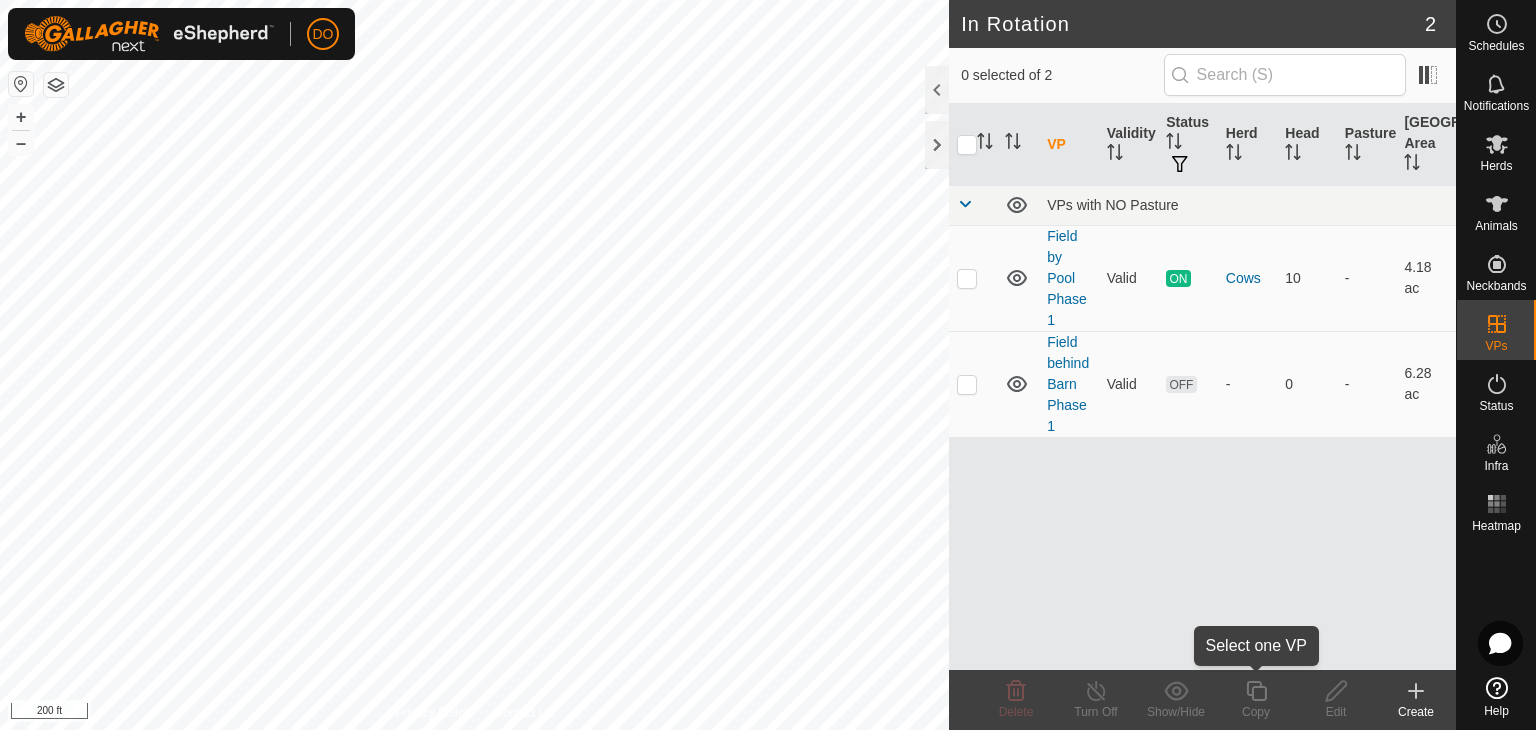 click on "Copy" 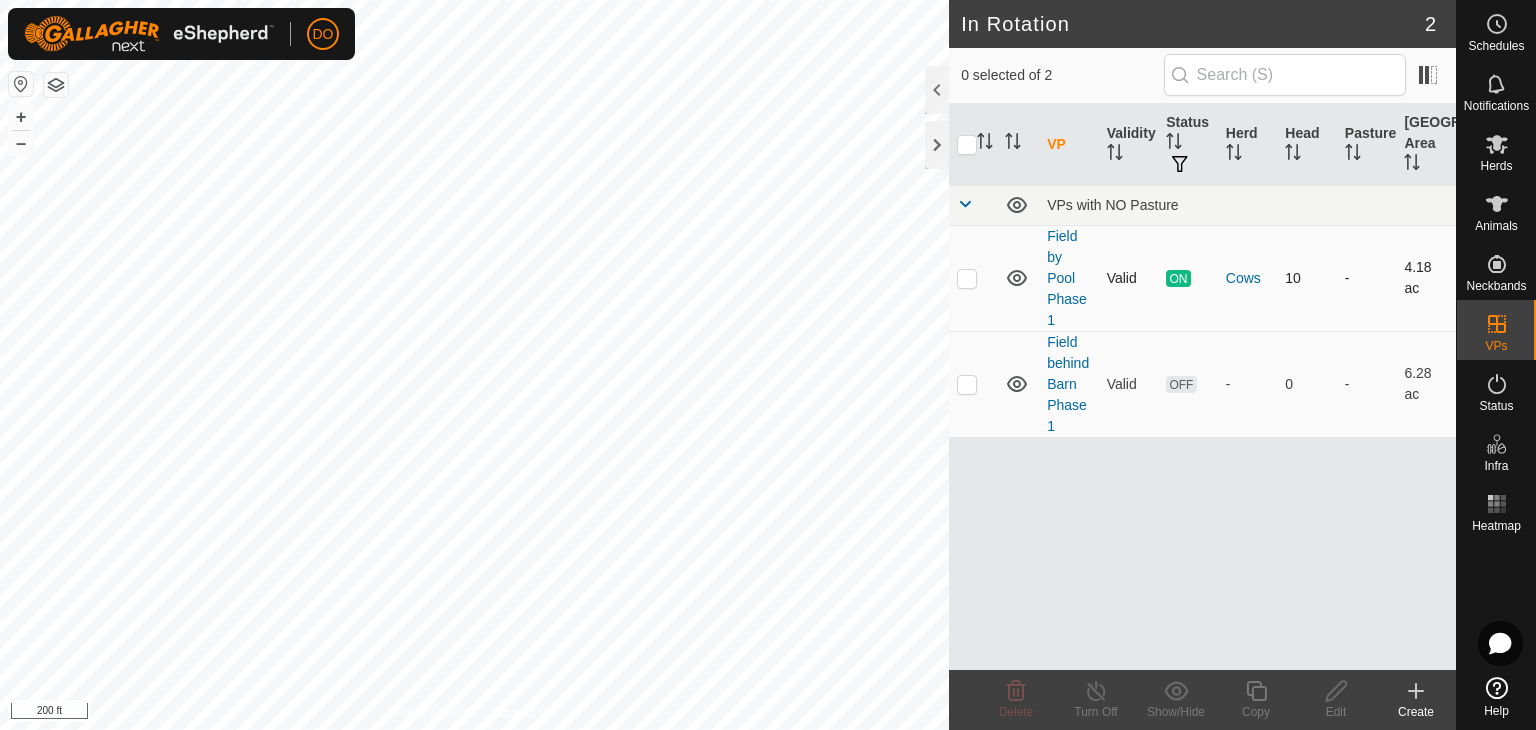 click at bounding box center (967, 278) 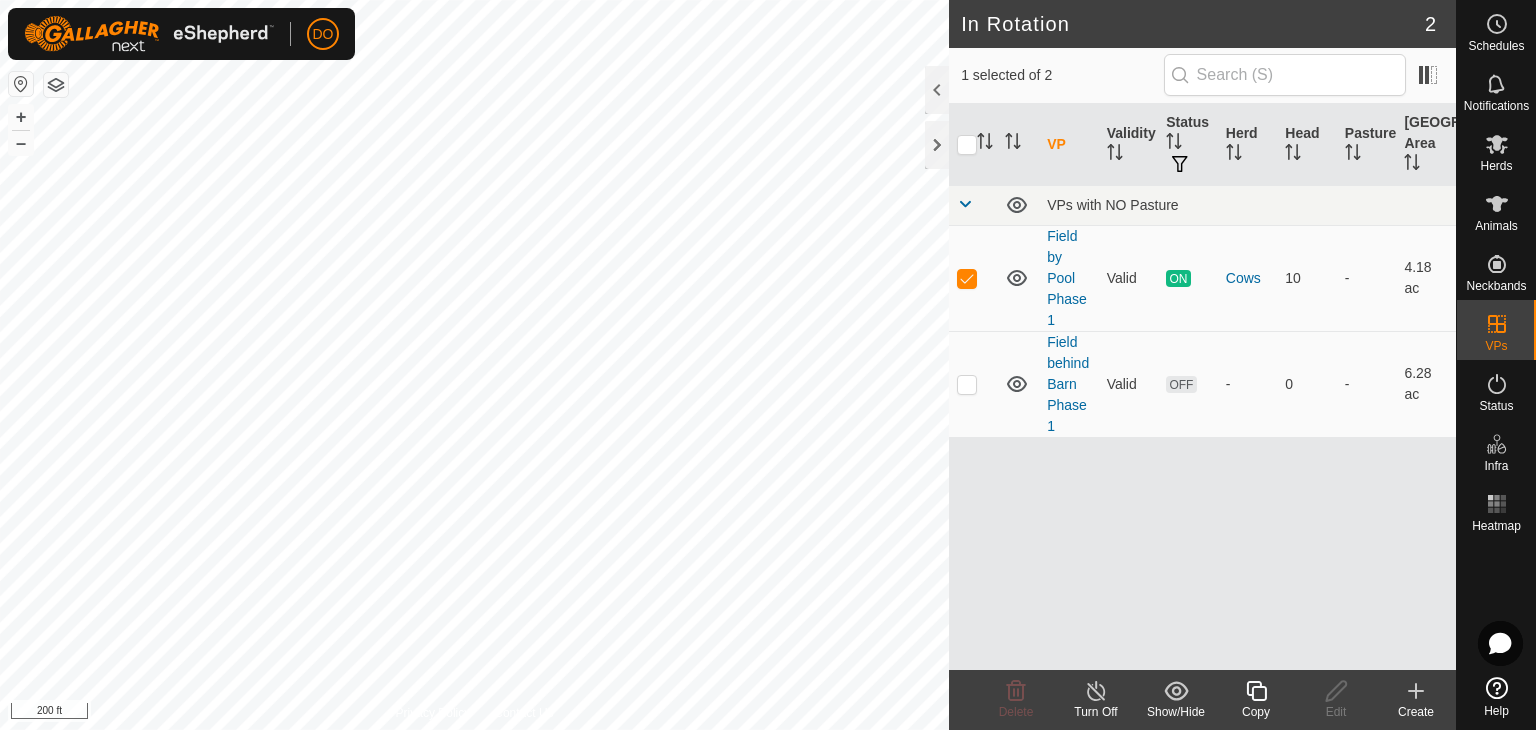click 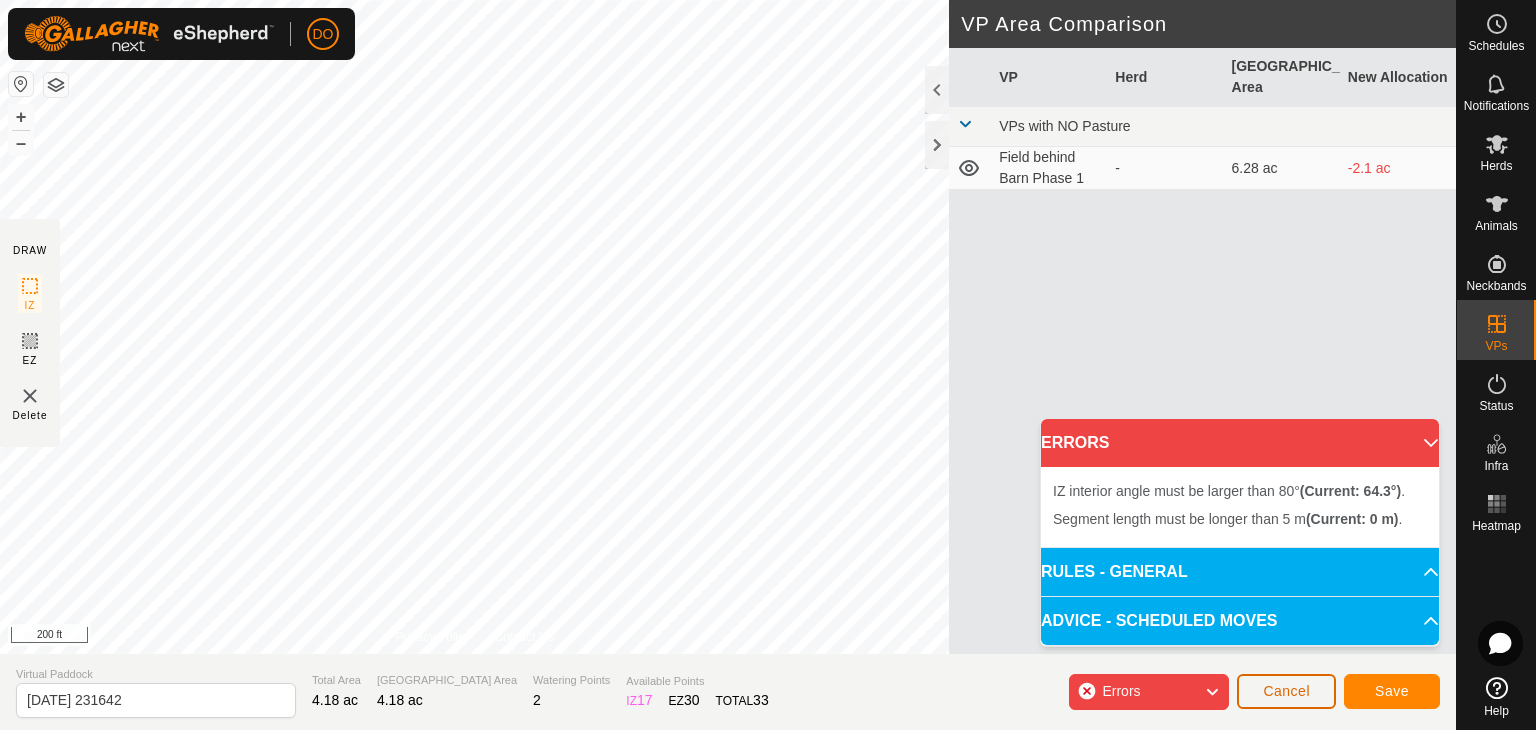 click on "Cancel" 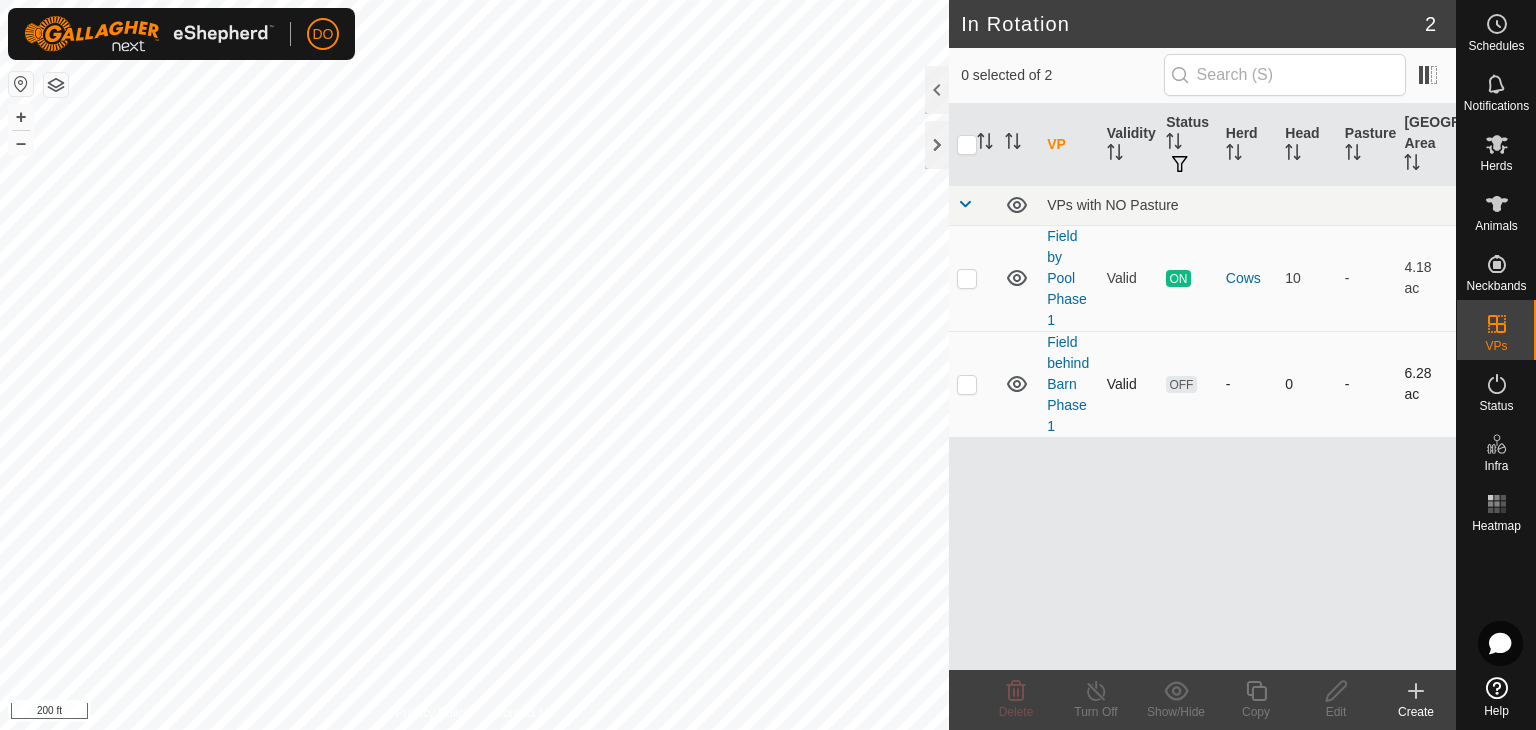 checkbox on "true" 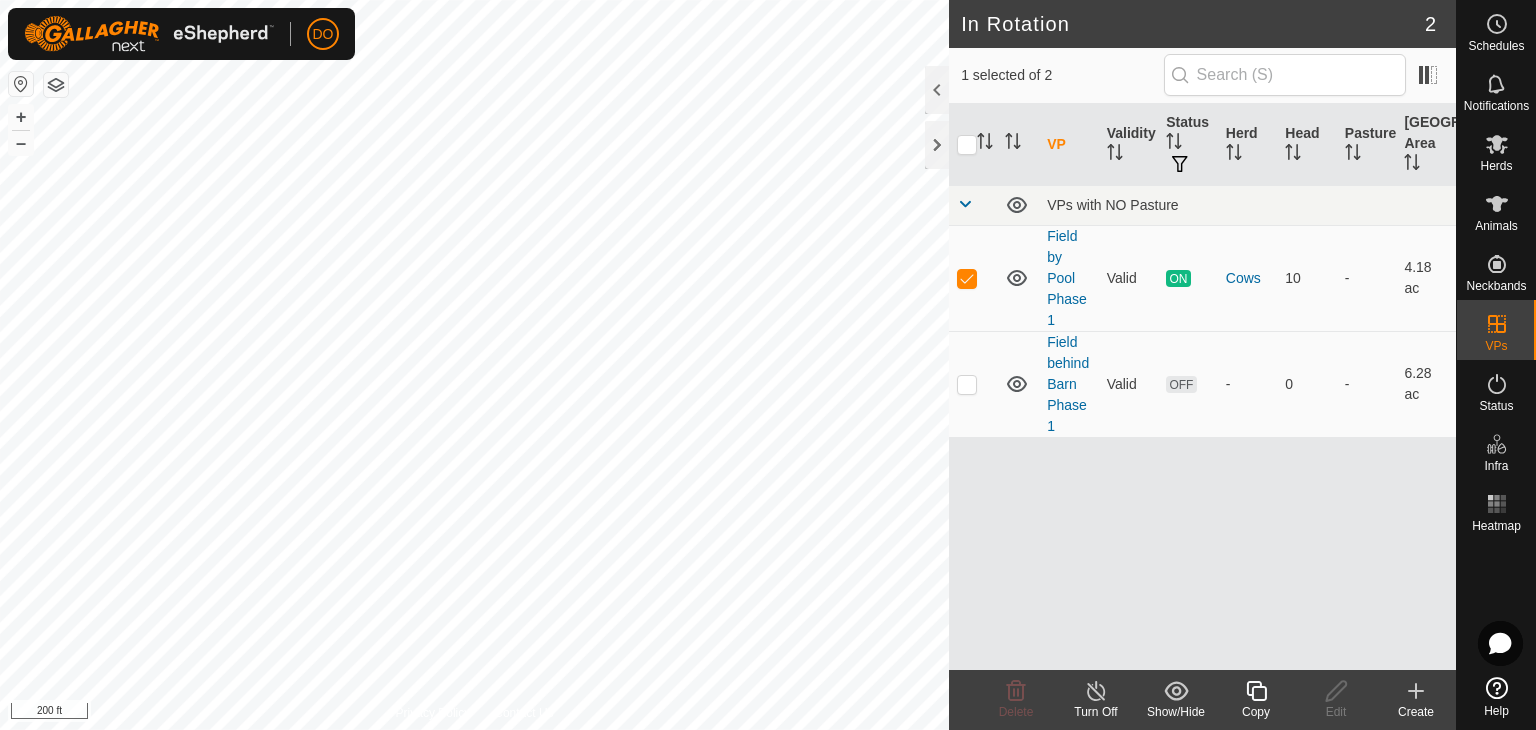 click 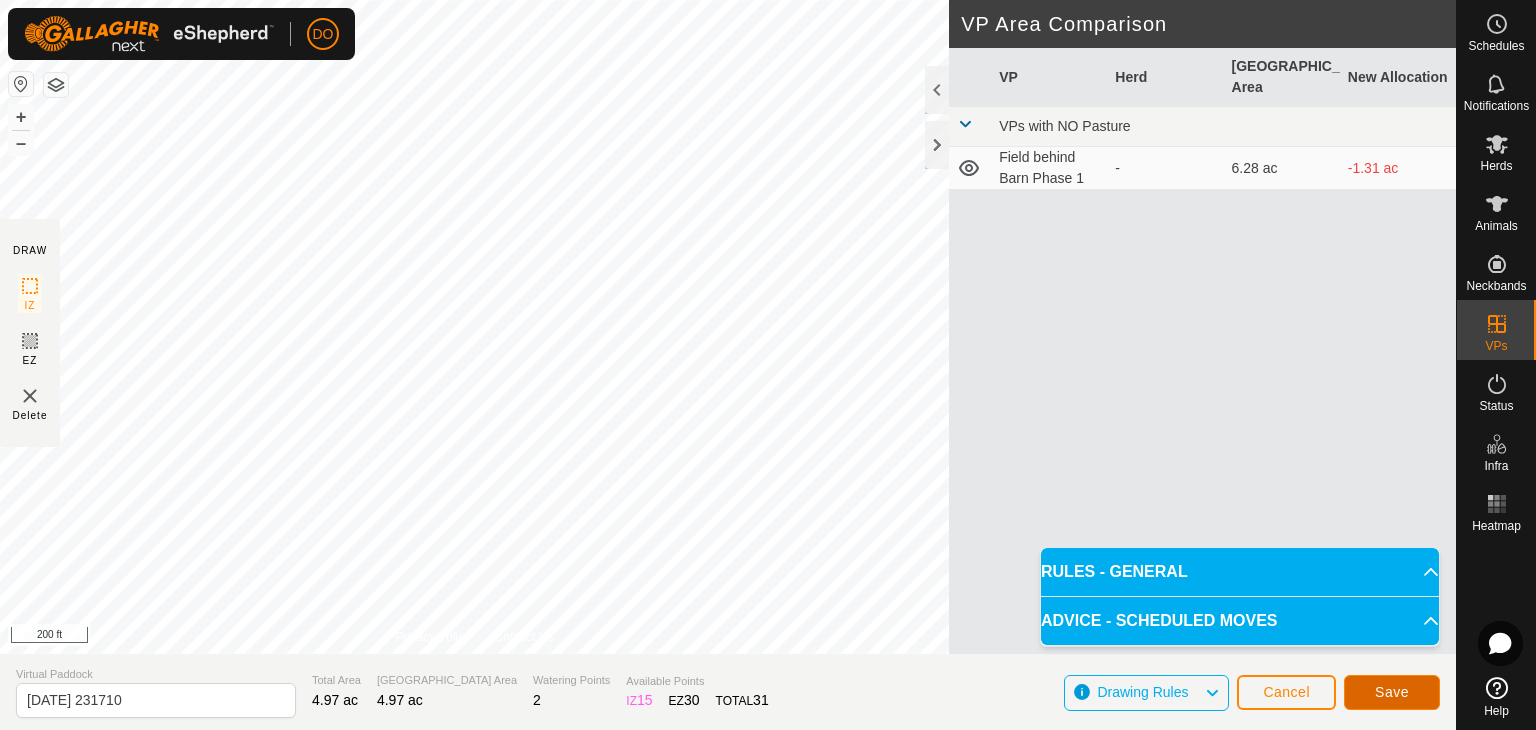 click on "Save" 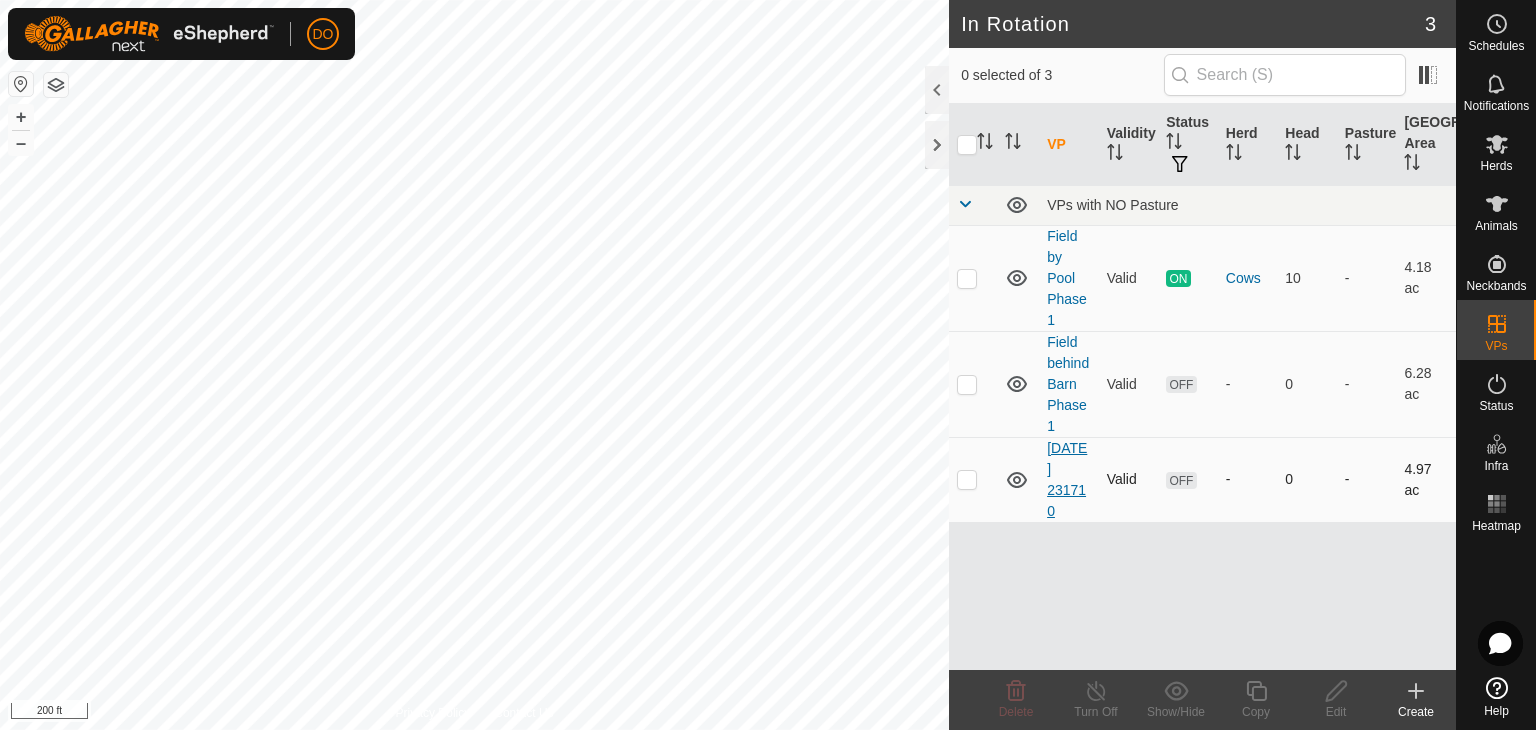 click on "[DATE] 231710" at bounding box center (1067, 479) 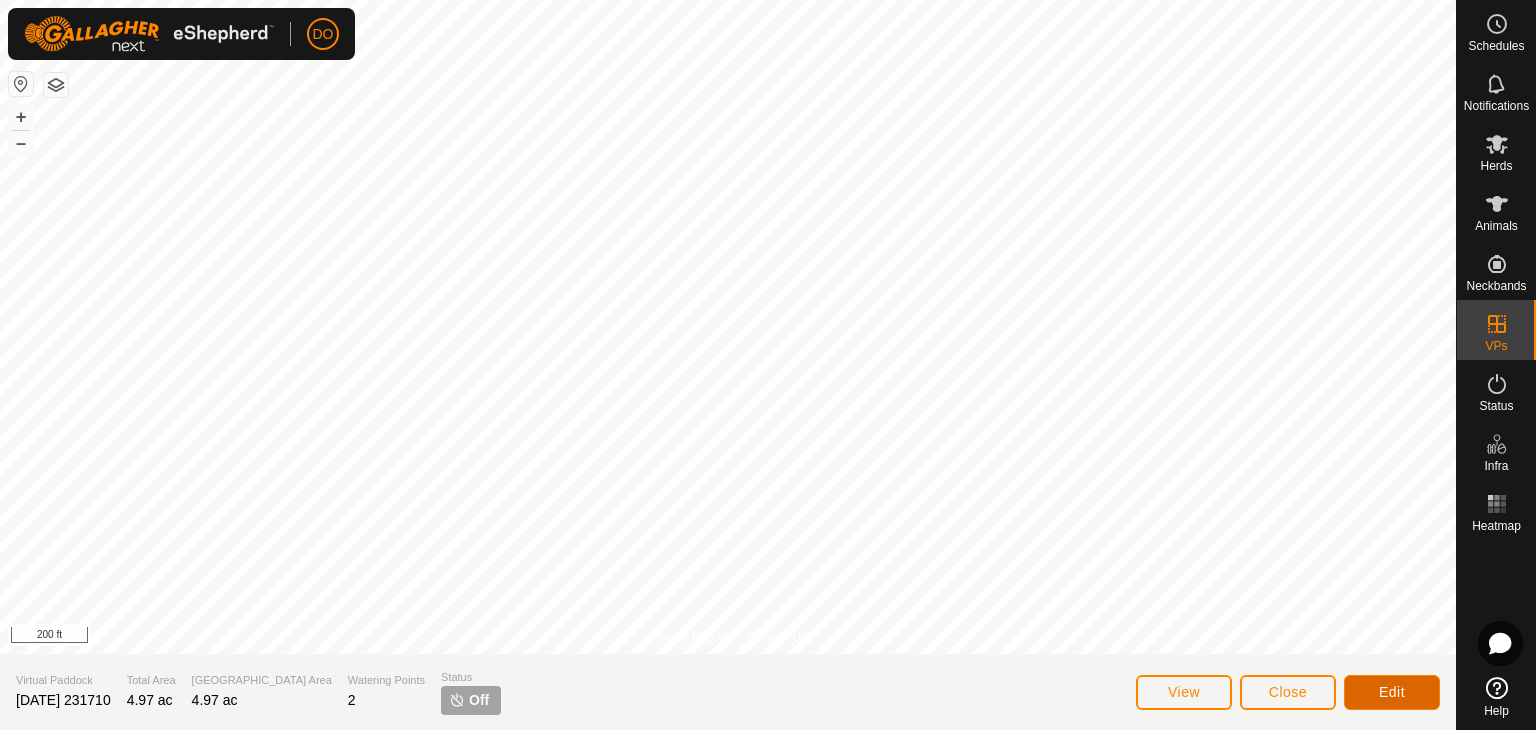 click on "Edit" 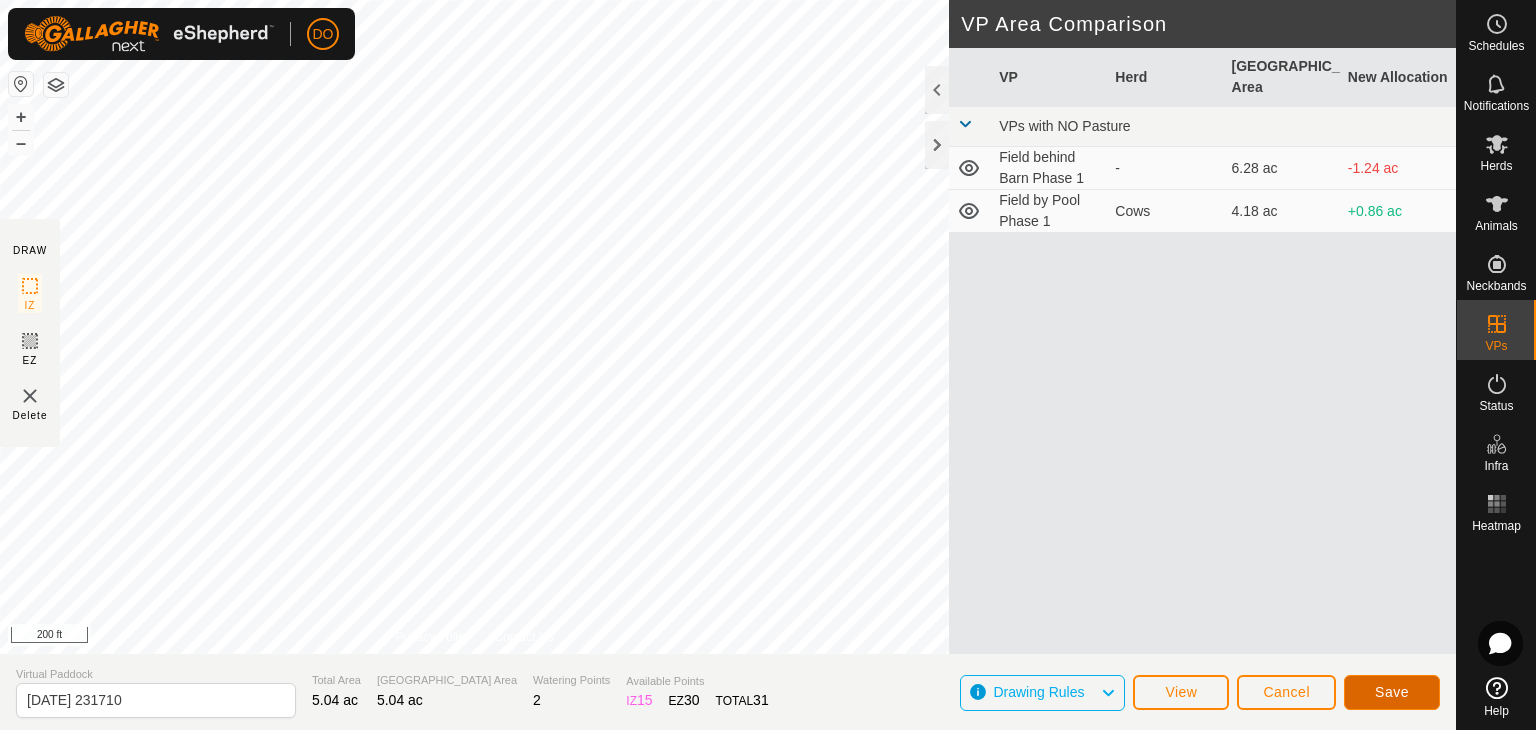 click on "Save" 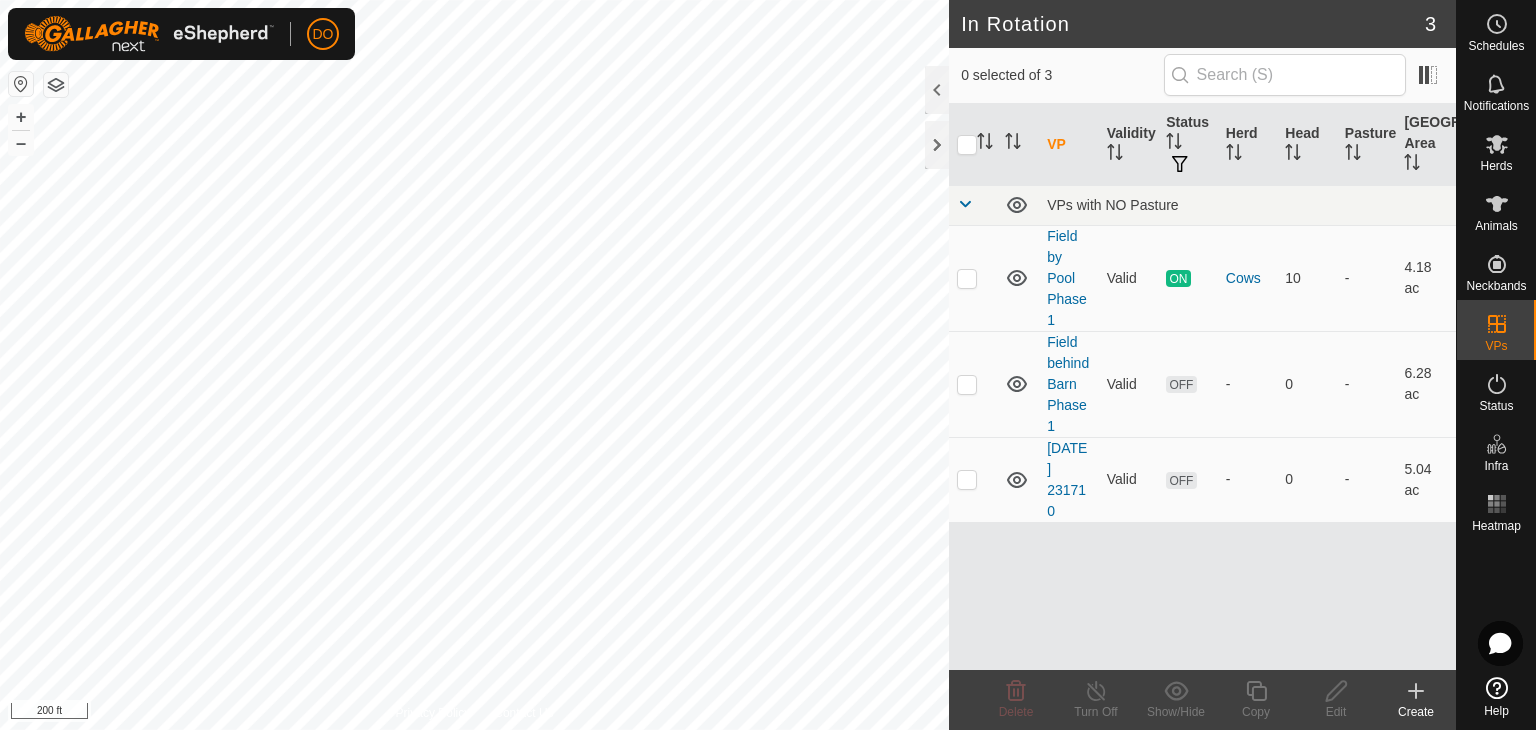 checkbox on "true" 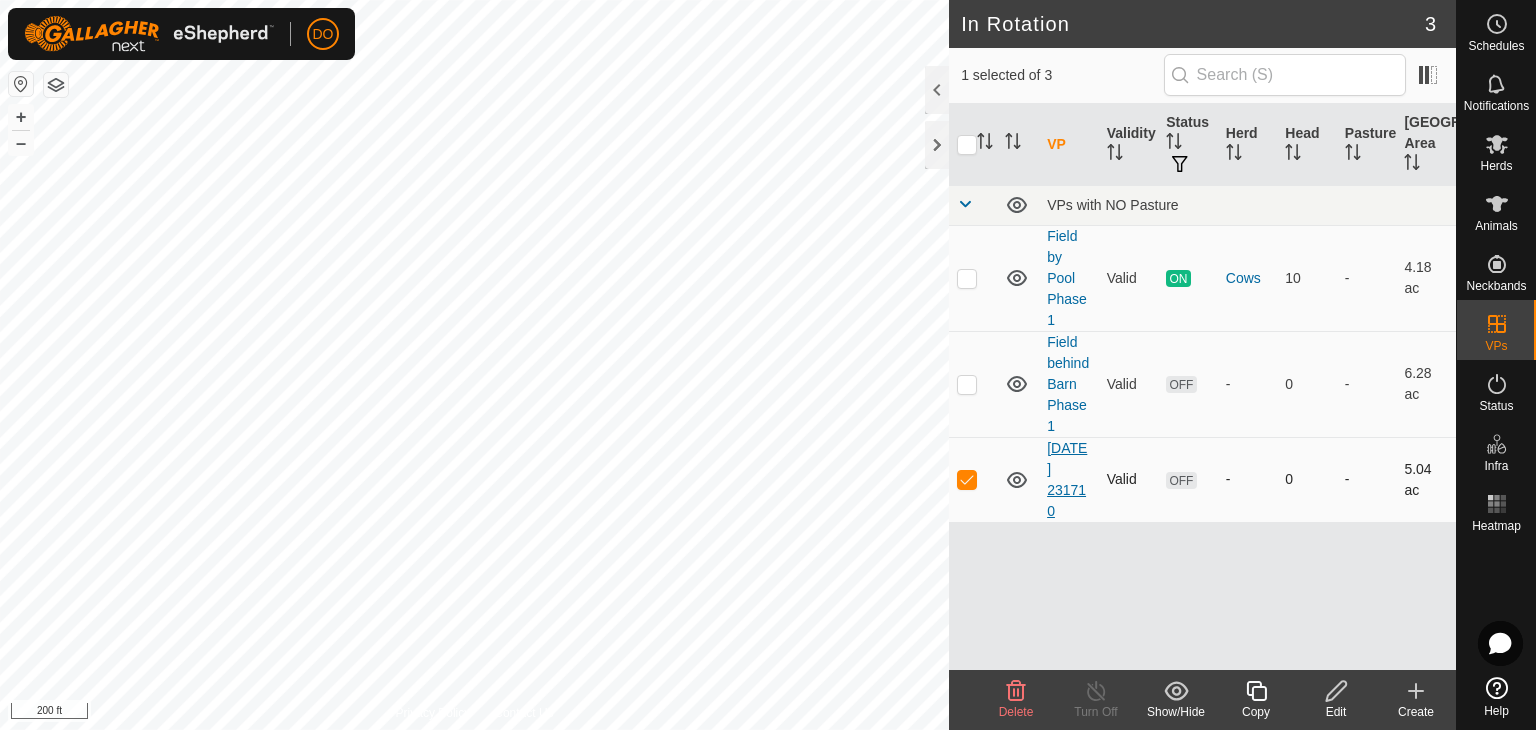 click on "[DATE] 231710" at bounding box center [1067, 479] 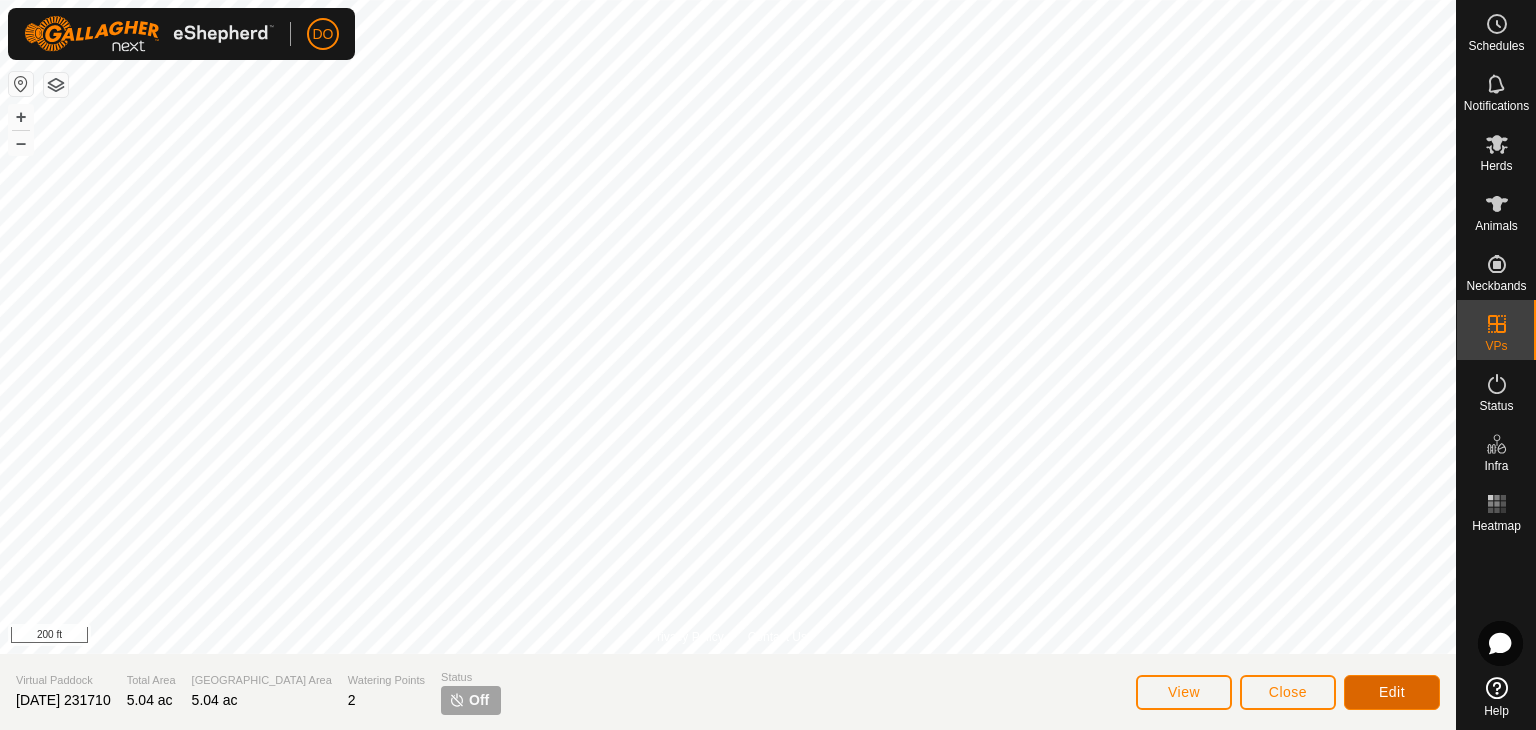 click on "Edit" 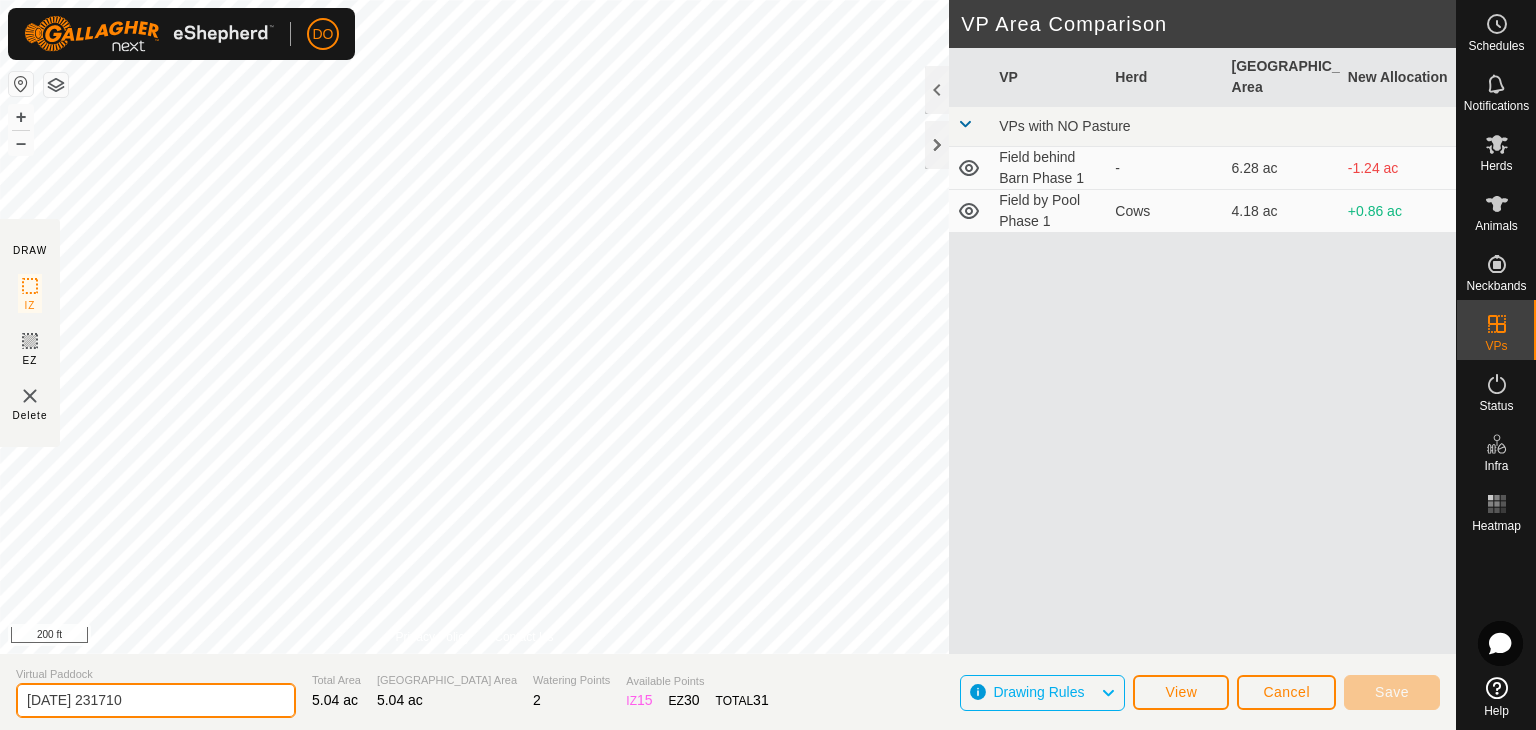 click on "DRAW IZ EZ Delete Privacy Policy Contact Us + – ⇧ i 200 ft VP Area Comparison     VP   Herd   Grazing Area   New Allocation  VPs with NO Pasture  Field behind Barn Phase 1  -  6.28 ac  -1.24 ac  Field by Pool Phase 1   Cows   4.18 ac  +0.86 ac Virtual Paddock [DATE] 231710 Total Area 5.04 ac Grazing Area 5.04 ac Watering Points 2 Available Points  IZ   15  EZ  30  TOTAL   31 Drawing Rules View Cancel Save" 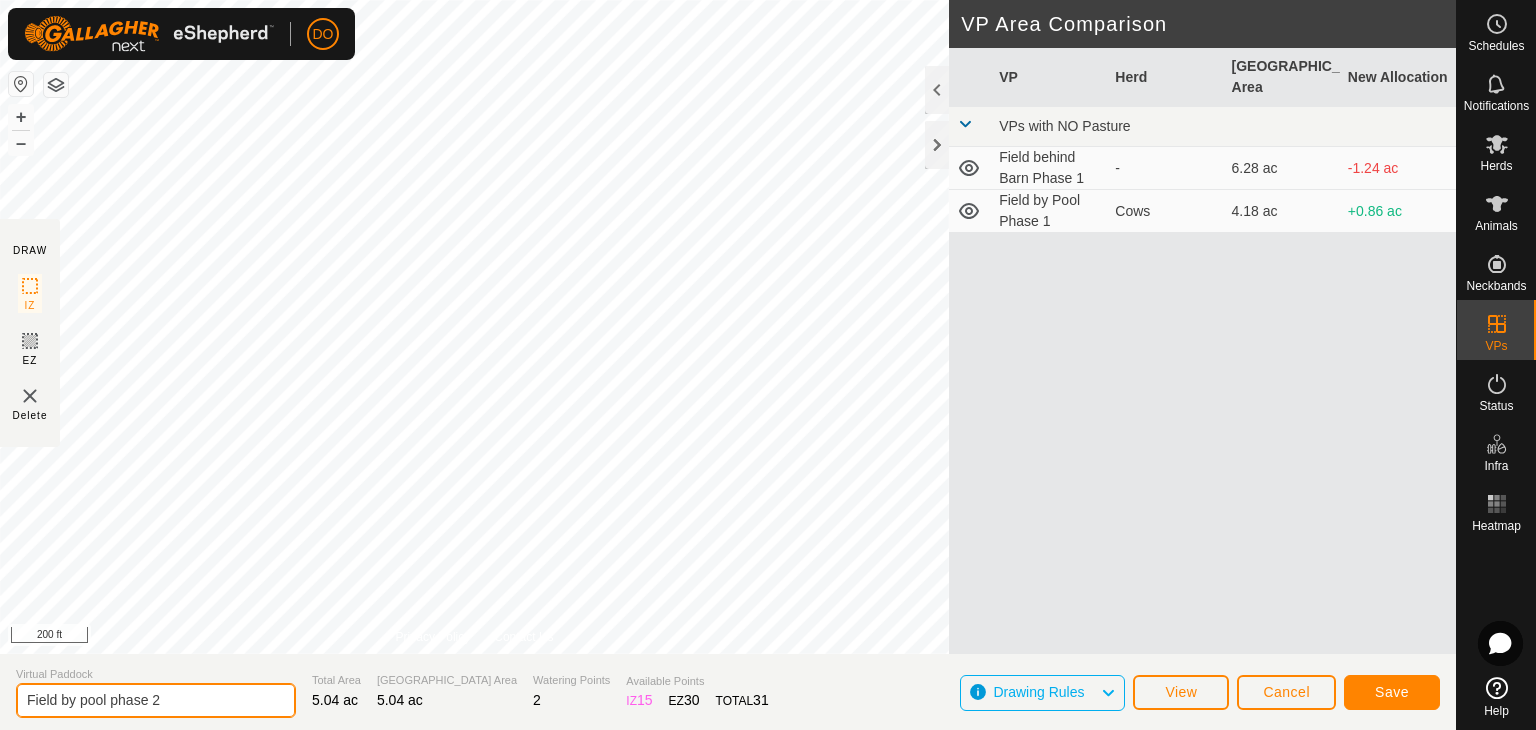 type on "Field by pool phase 2" 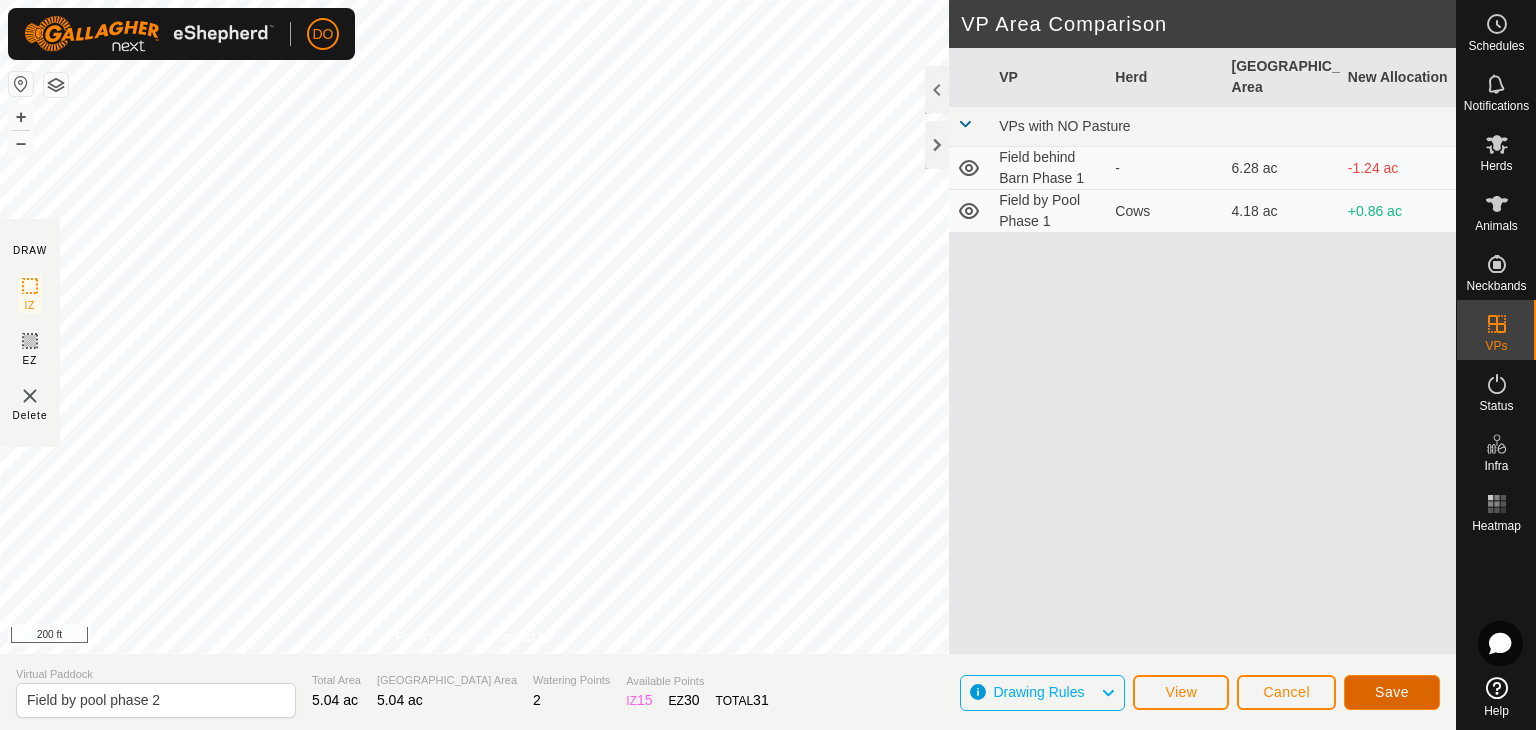 click on "Save" 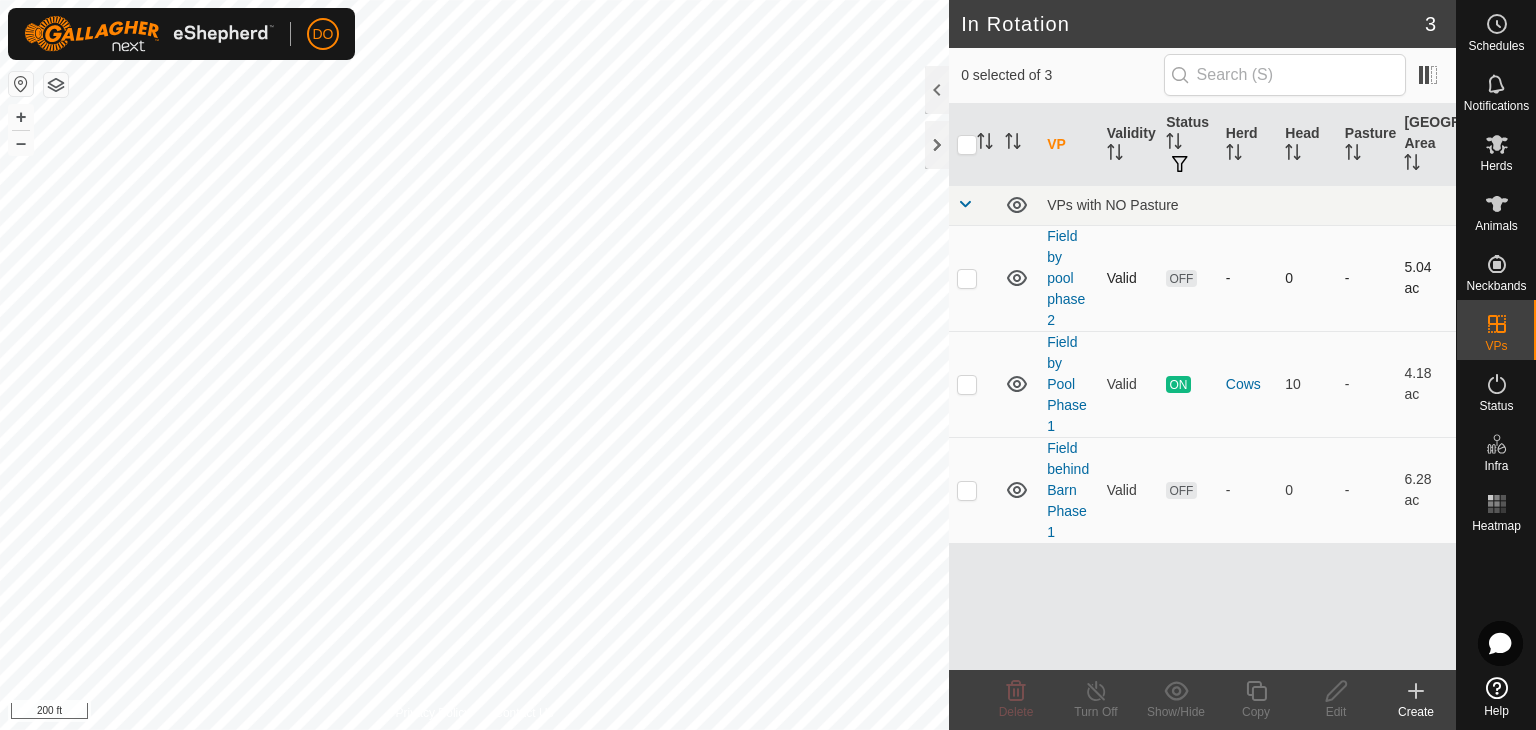 checkbox on "true" 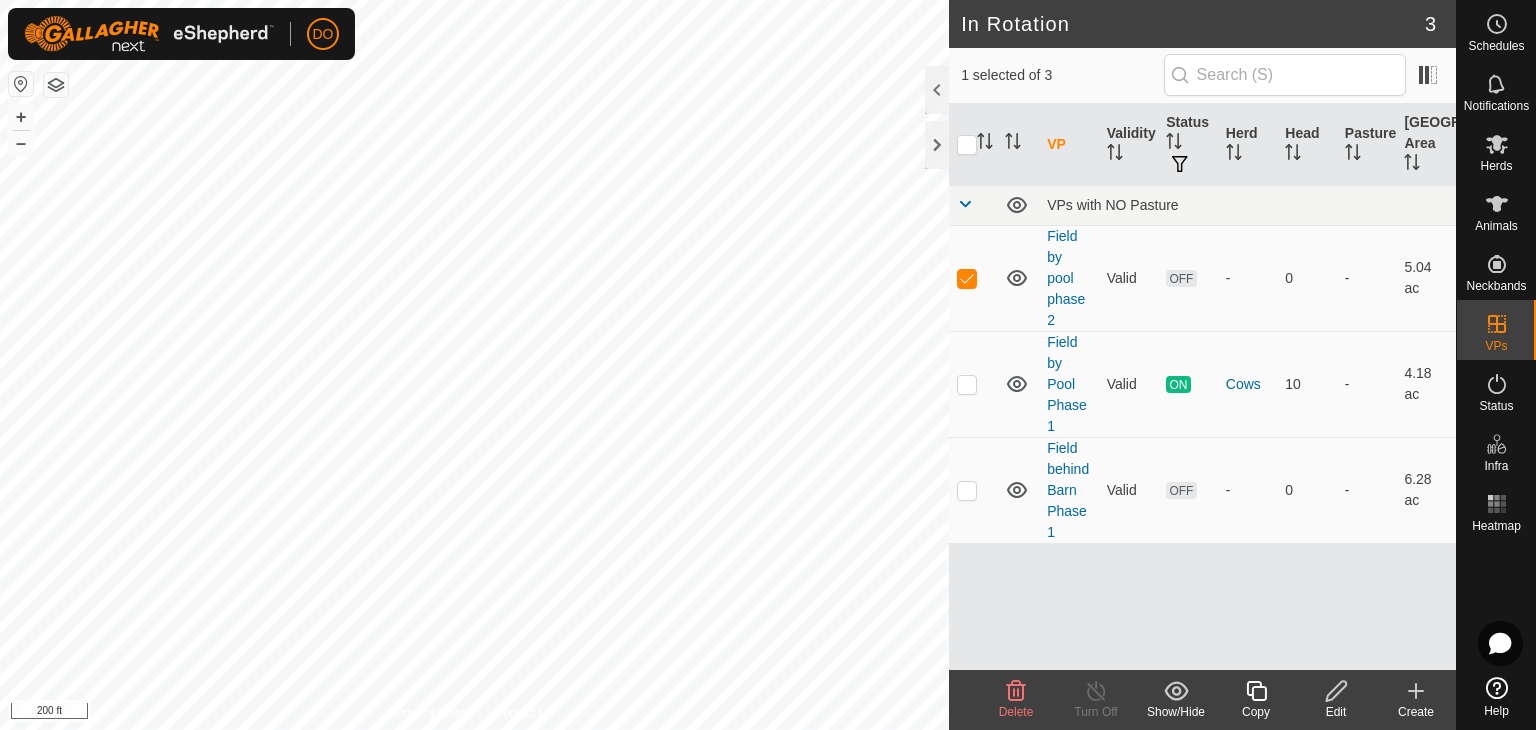 click 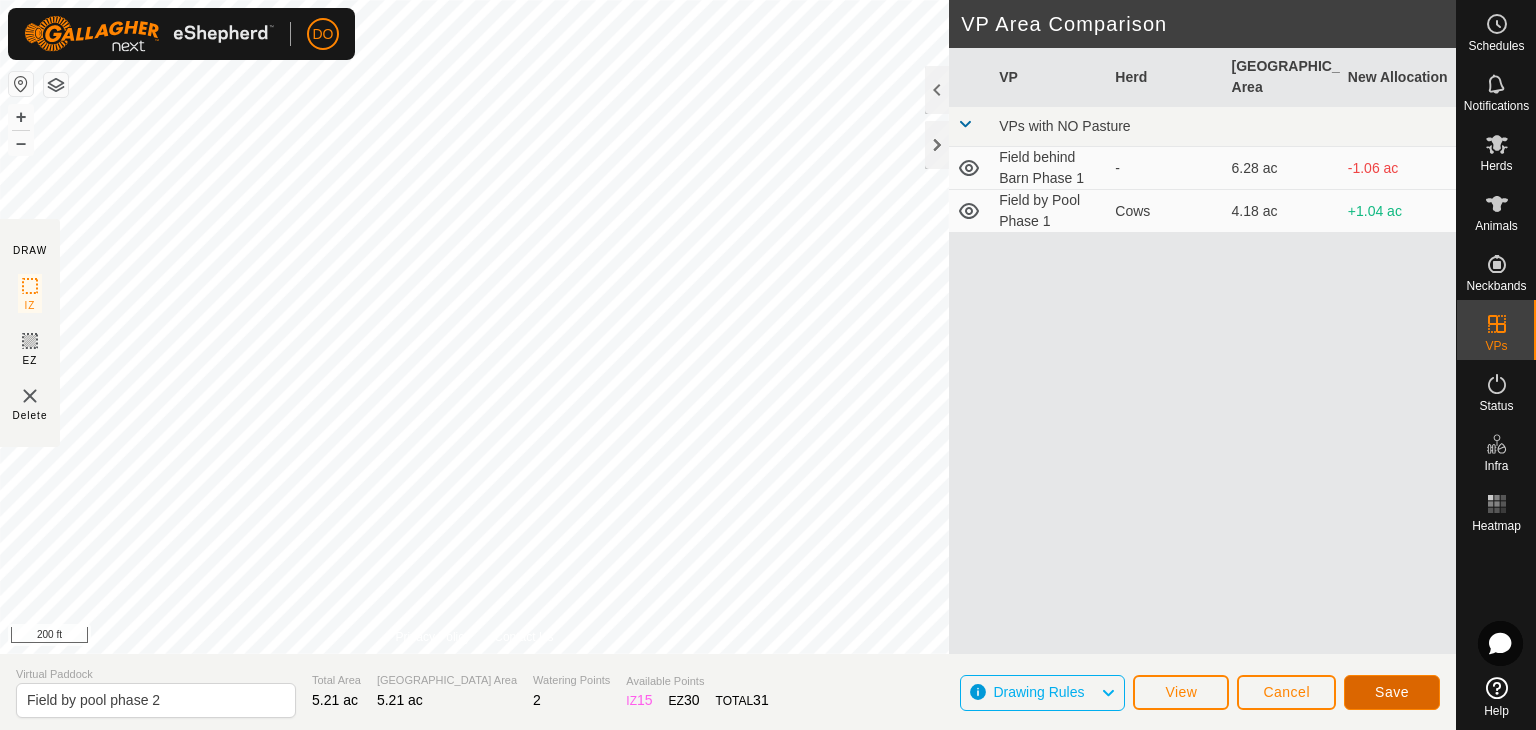 click on "Save" 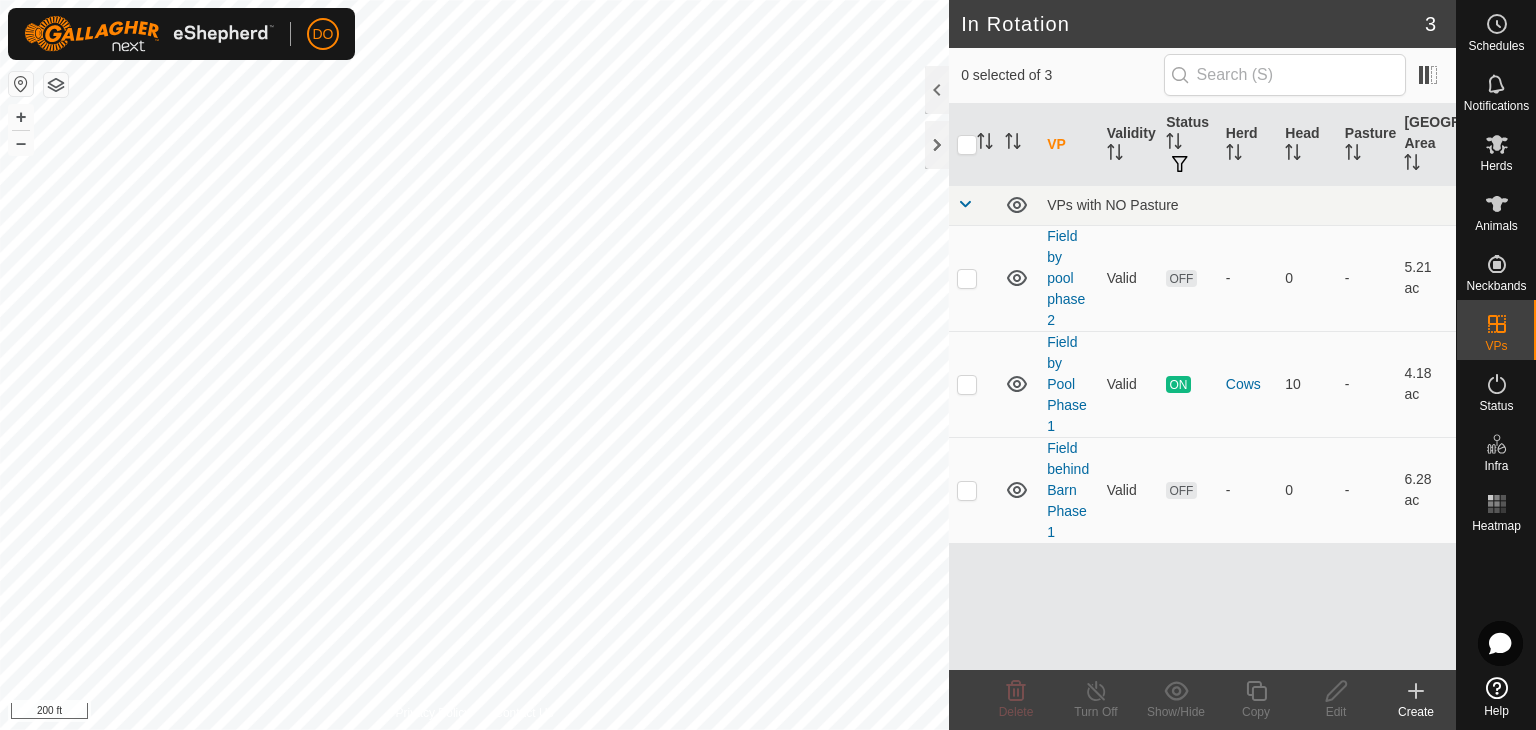 checkbox on "true" 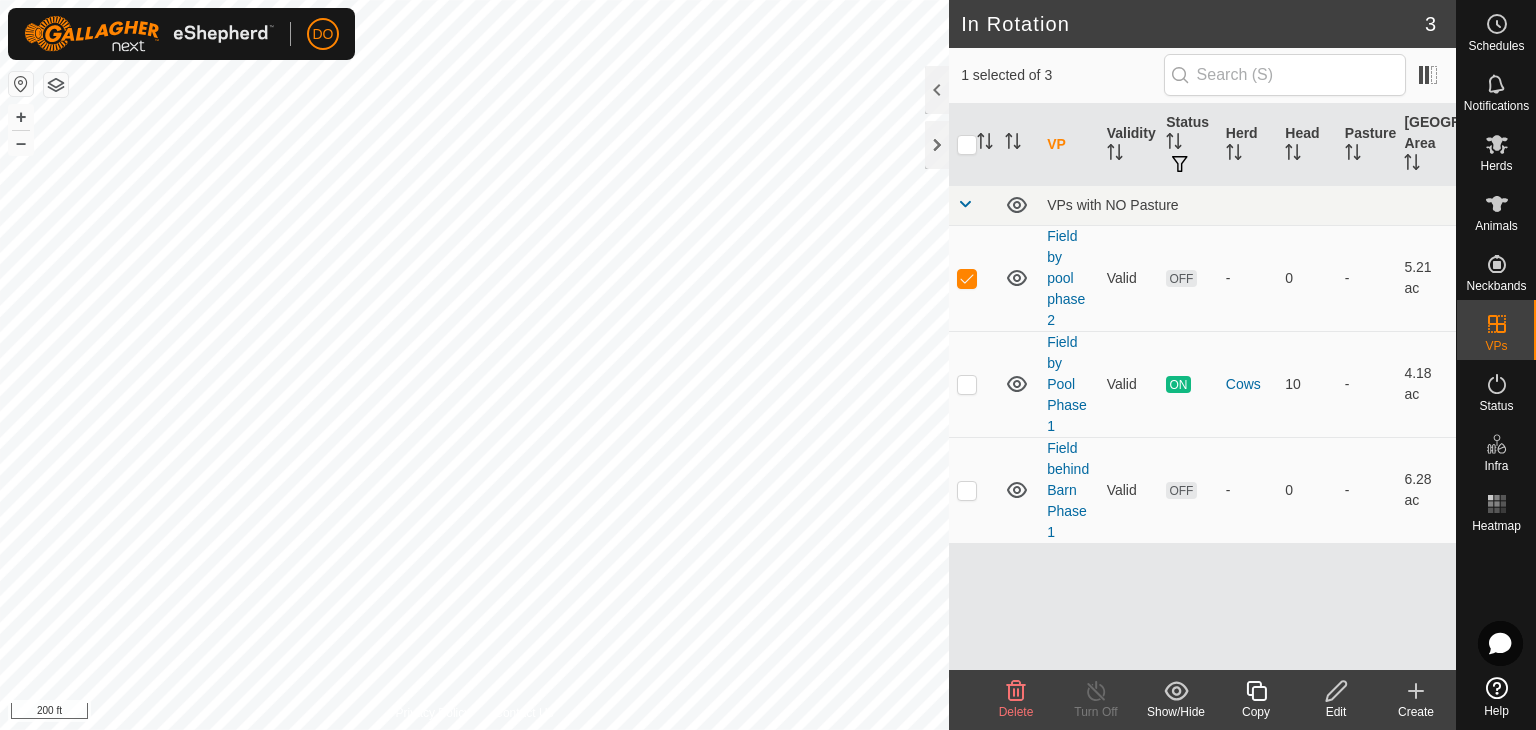 click on "DO Schedules Notifications Herds Animals Neckbands VPs Status Infra Heatmap Help In Rotation 3 1 selected of 3     VP   Validity   Status   Herd   Head   Pasture   Grazing Area   VPs with NO Pasture  Field by pool phase 2  Valid  OFF  -   0   -   5.21 ac  Field by Pool Phase 1  Valid  ON  Cows   10   -   4.18 ac  Field behind Barn Phase 1  Valid  OFF  -   0   -   6.28 ac  Delete  Turn Off   Show/Hide   Copy   Edit   Create  Privacy Policy Contact Us + – ⇧ i 200 ft" at bounding box center [768, 365] 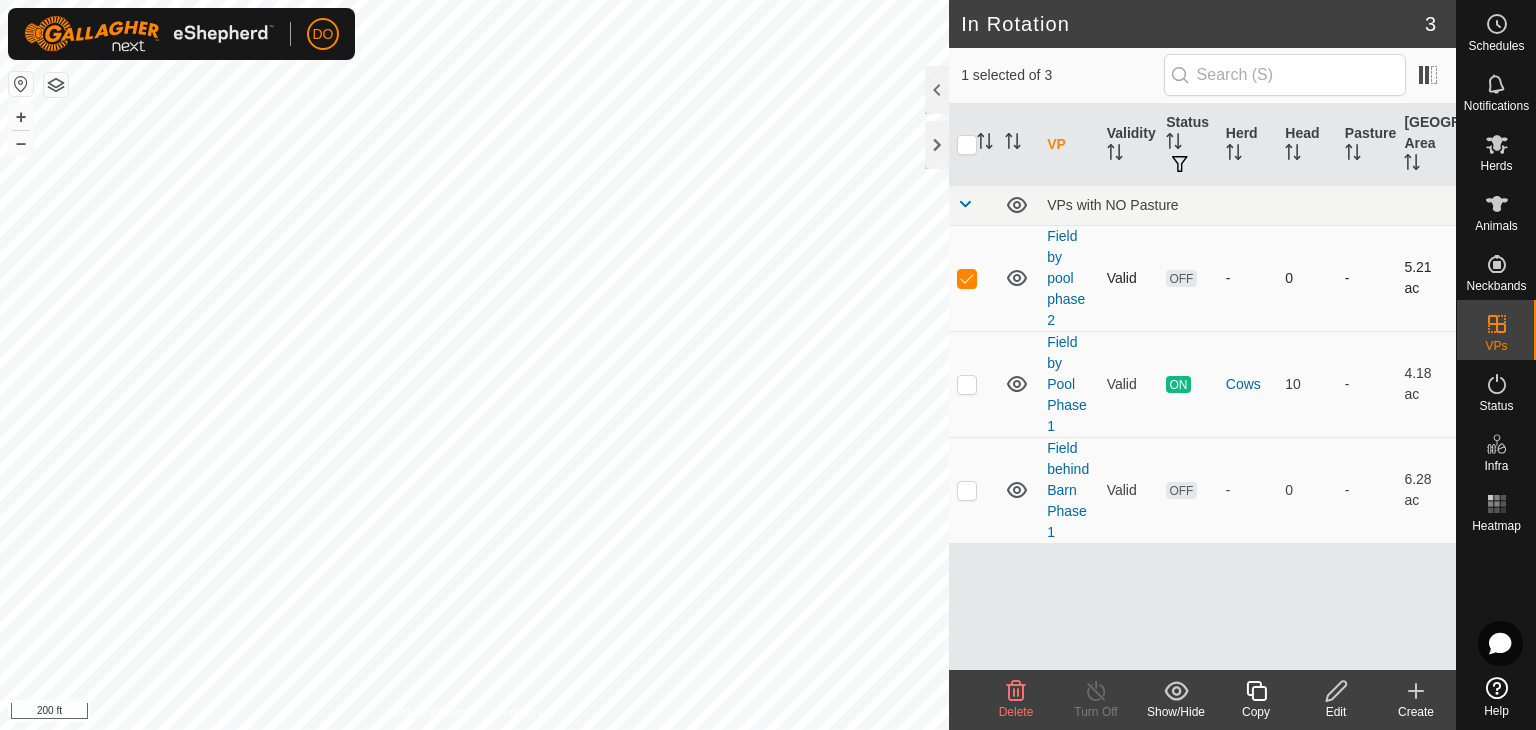 click at bounding box center [967, 278] 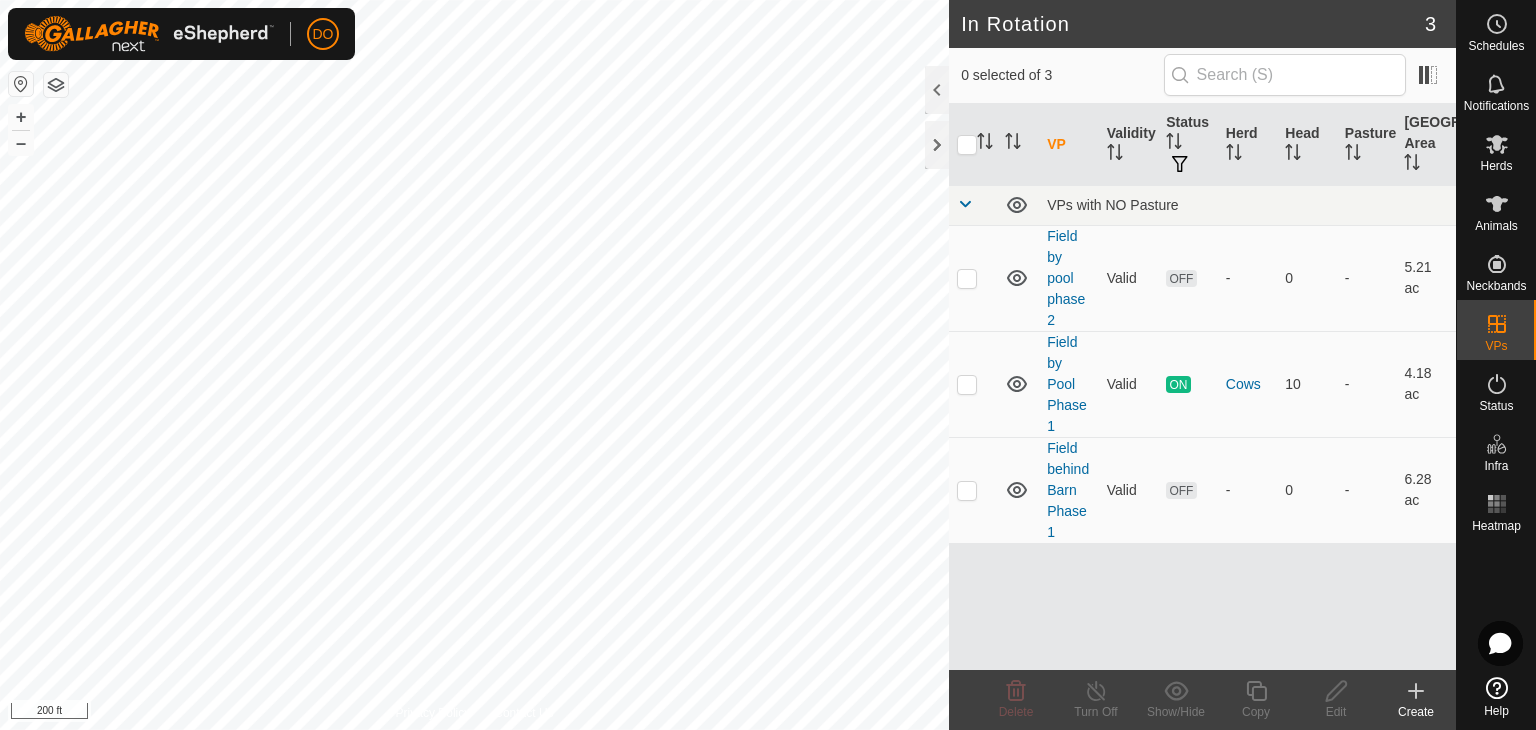 click on "DO Schedules Notifications Herds Animals Neckbands VPs Status Infra Heatmap Help In Rotation 3 0 selected of 3     VP   Validity   Status   Herd   Head   Pasture   Grazing Area   VPs with NO Pasture  Field by pool phase 2  Valid  OFF  -   0   -   5.21 ac  Field by Pool Phase 1  Valid  ON  Cows   10   -   4.18 ac  Field behind Barn Phase 1  Valid  OFF  -   0   -   6.28 ac  Delete  Turn Off   Show/Hide   Copy   Edit   Create  Privacy Policy Contact Us
Field by pool phase 2 Status:  OFF Type:  Inclusion Zone + – ⇧ i 200 ft" at bounding box center (768, 365) 